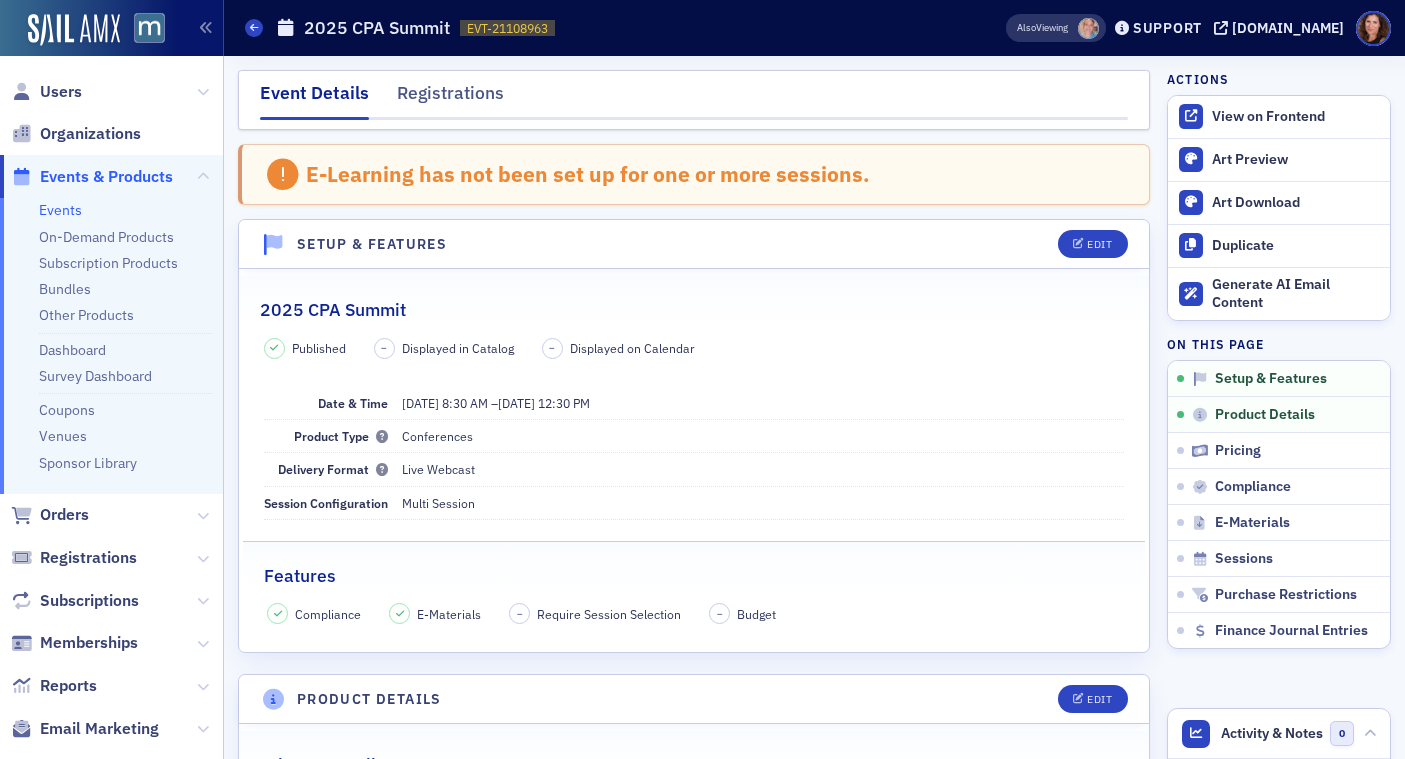scroll, scrollTop: 0, scrollLeft: 0, axis: both 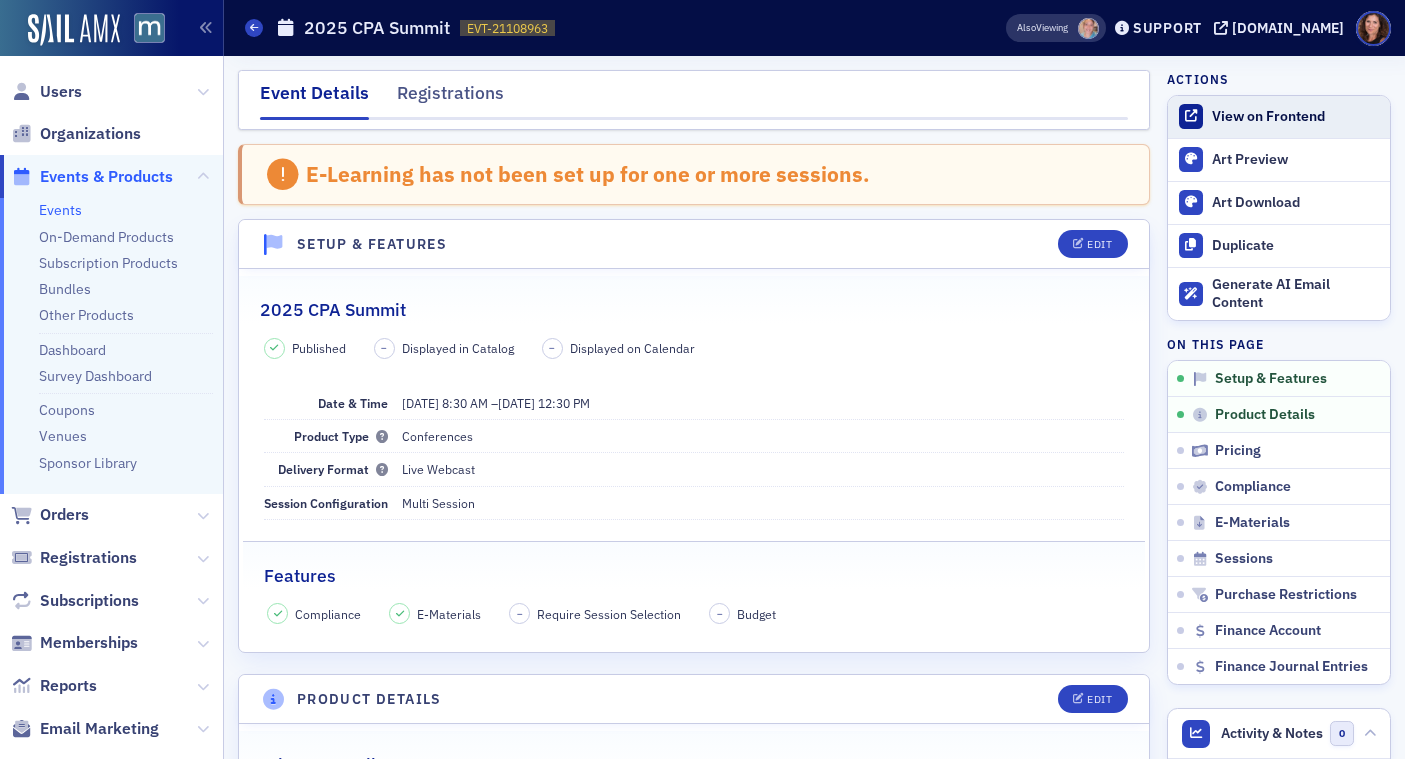 click on "View on Frontend" 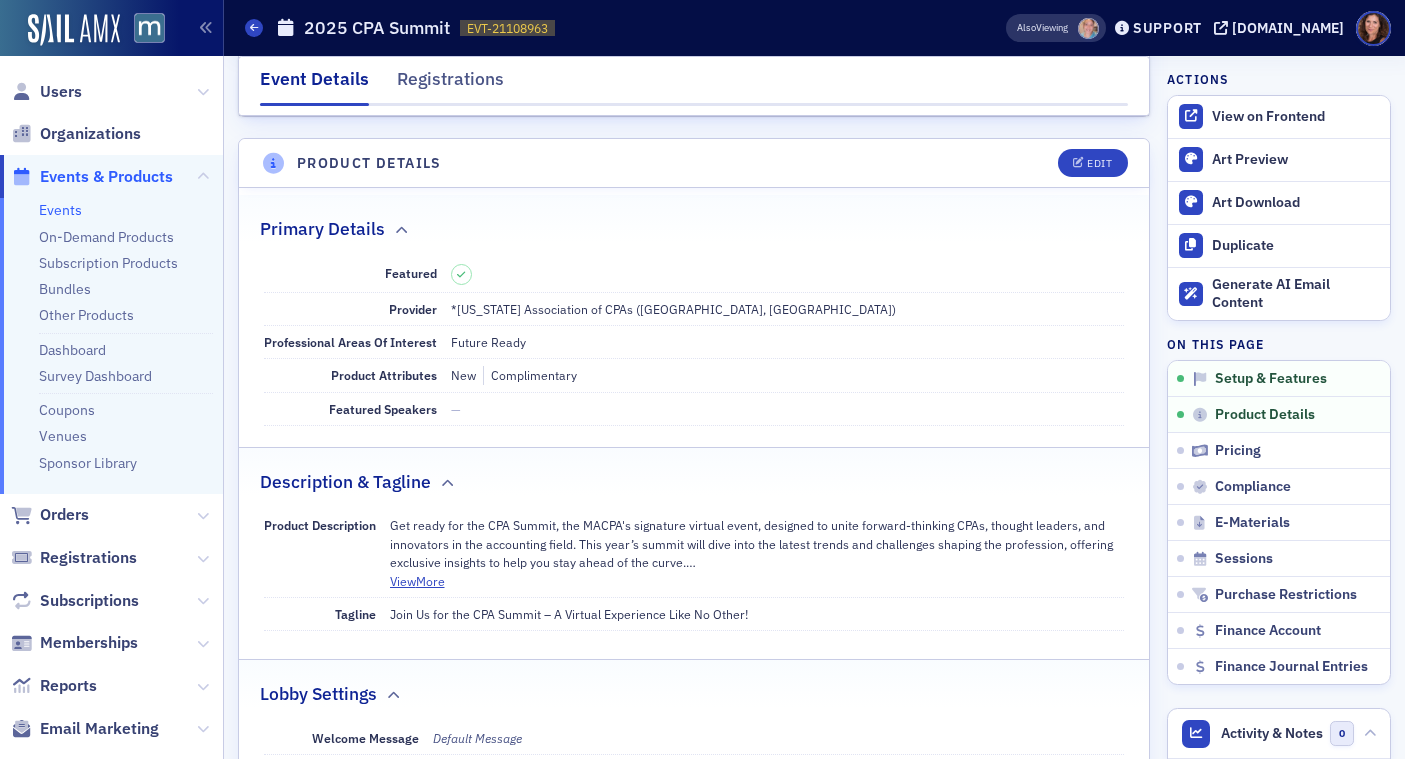 scroll, scrollTop: 562, scrollLeft: 0, axis: vertical 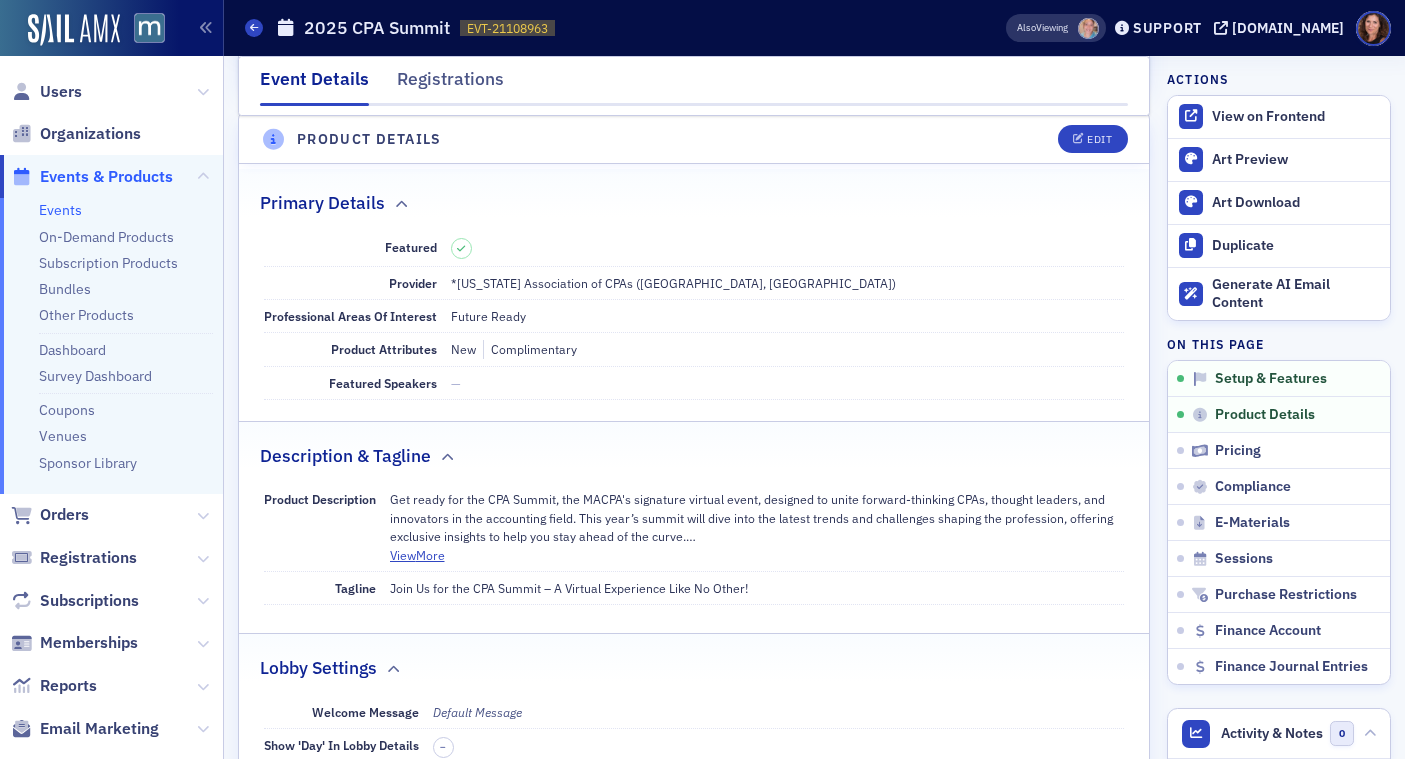 drag, startPoint x: 423, startPoint y: 556, endPoint x: 522, endPoint y: 574, distance: 100.62306 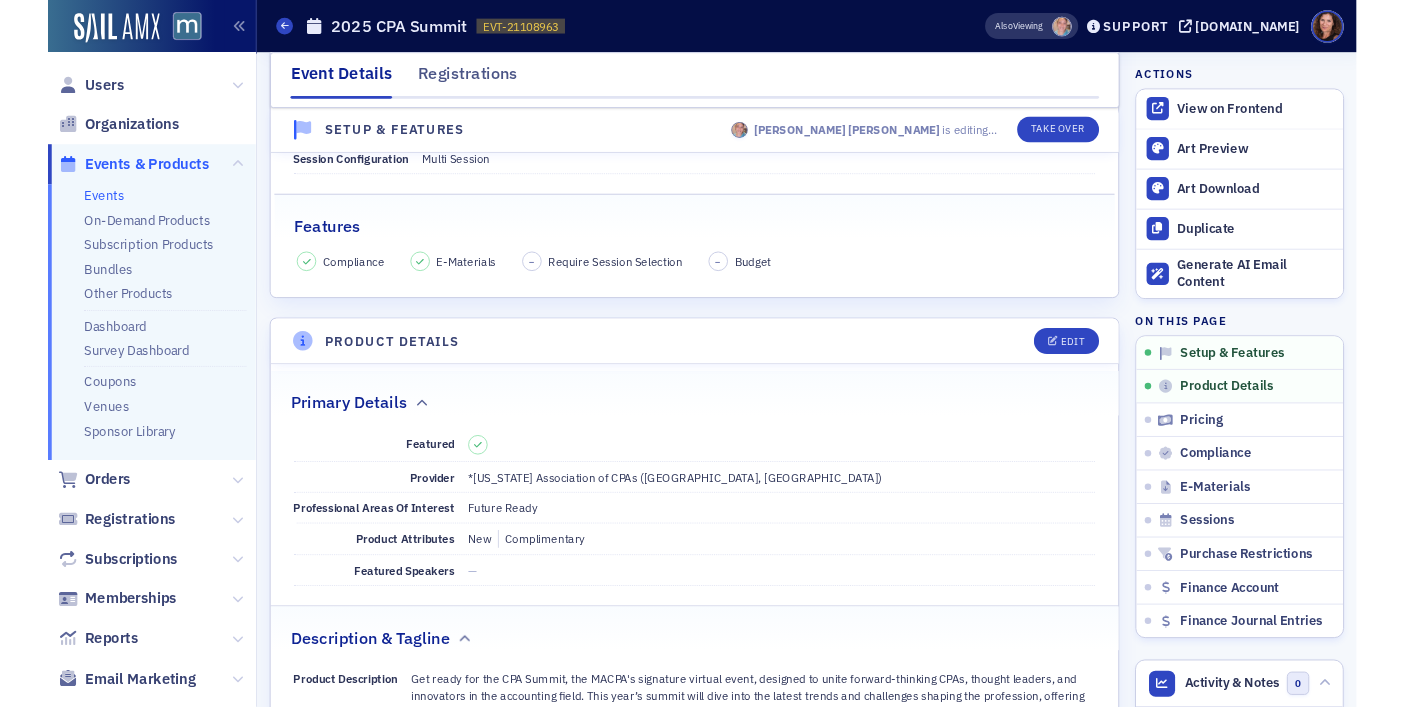 scroll, scrollTop: 334, scrollLeft: 0, axis: vertical 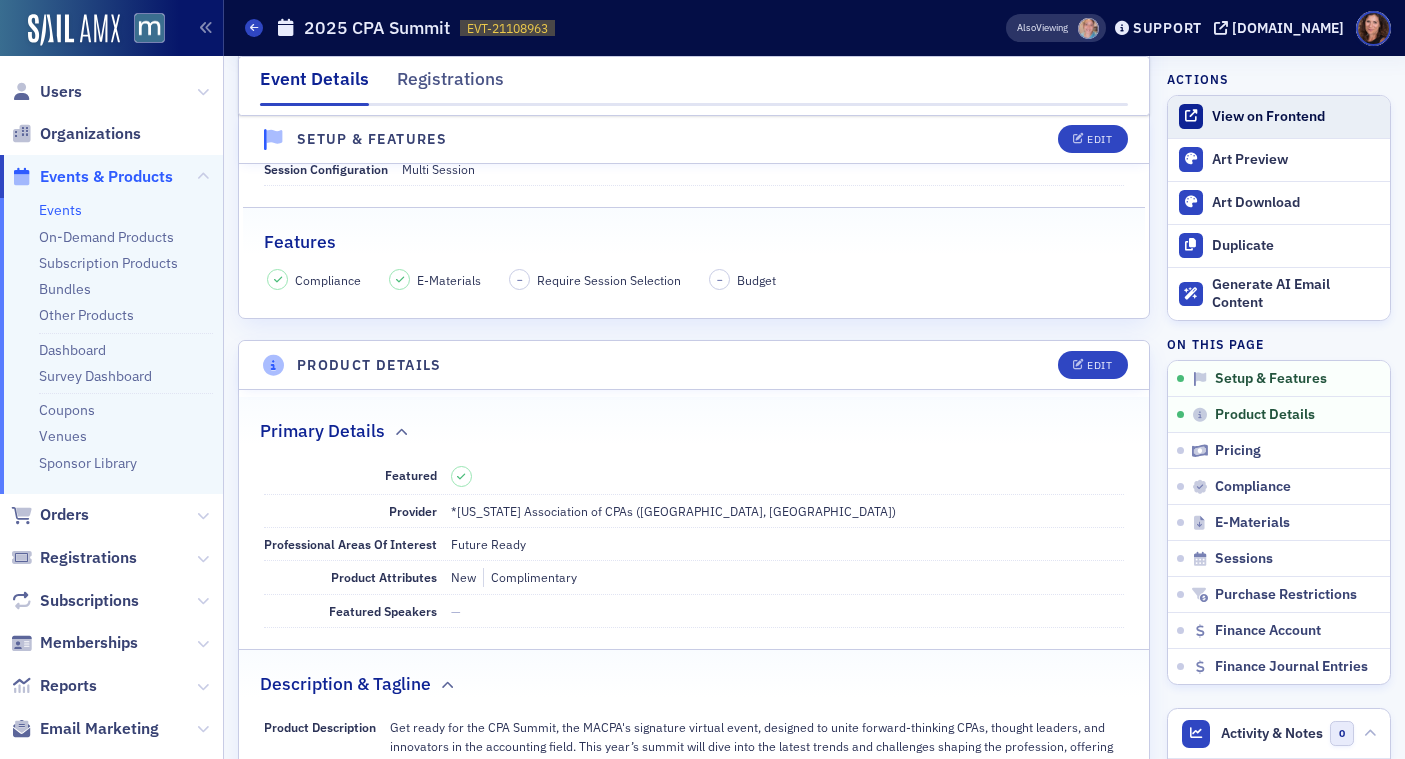 click on "View on Frontend" 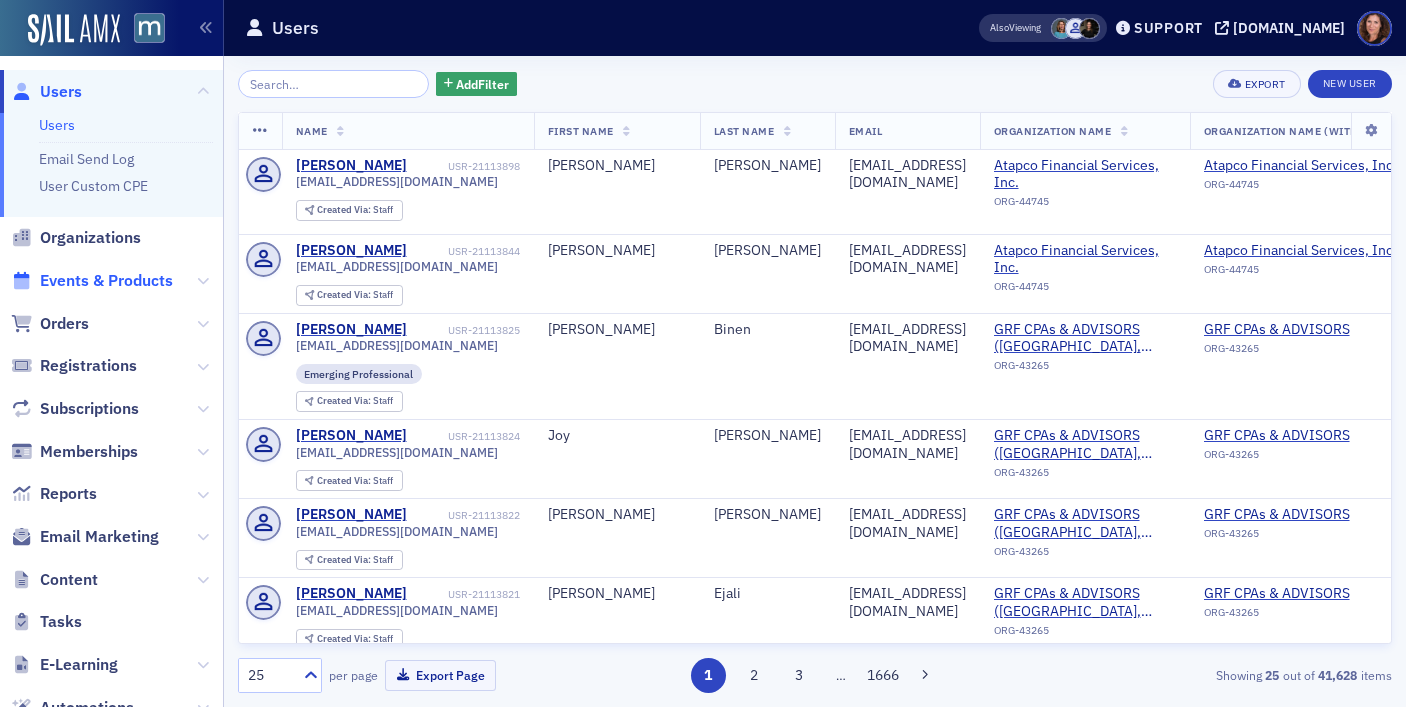 scroll, scrollTop: 0, scrollLeft: 0, axis: both 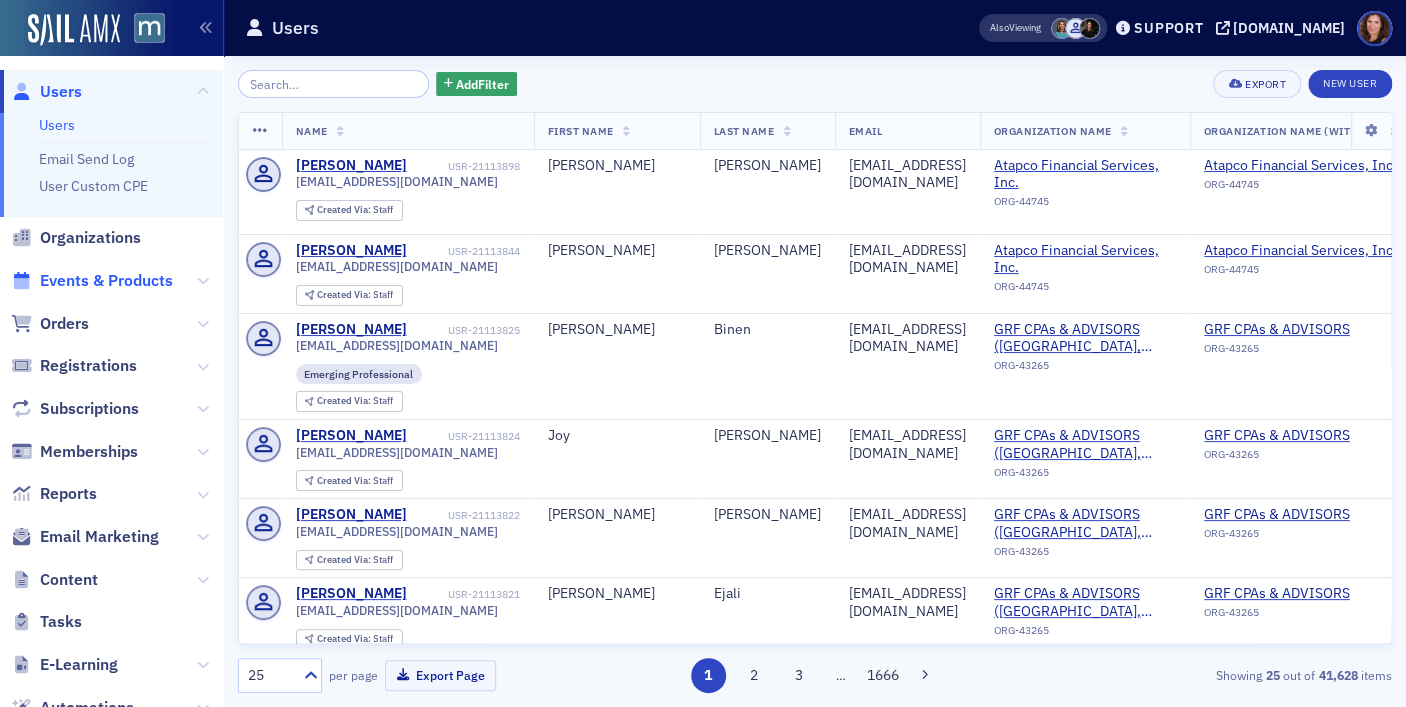 click on "Events & Products" 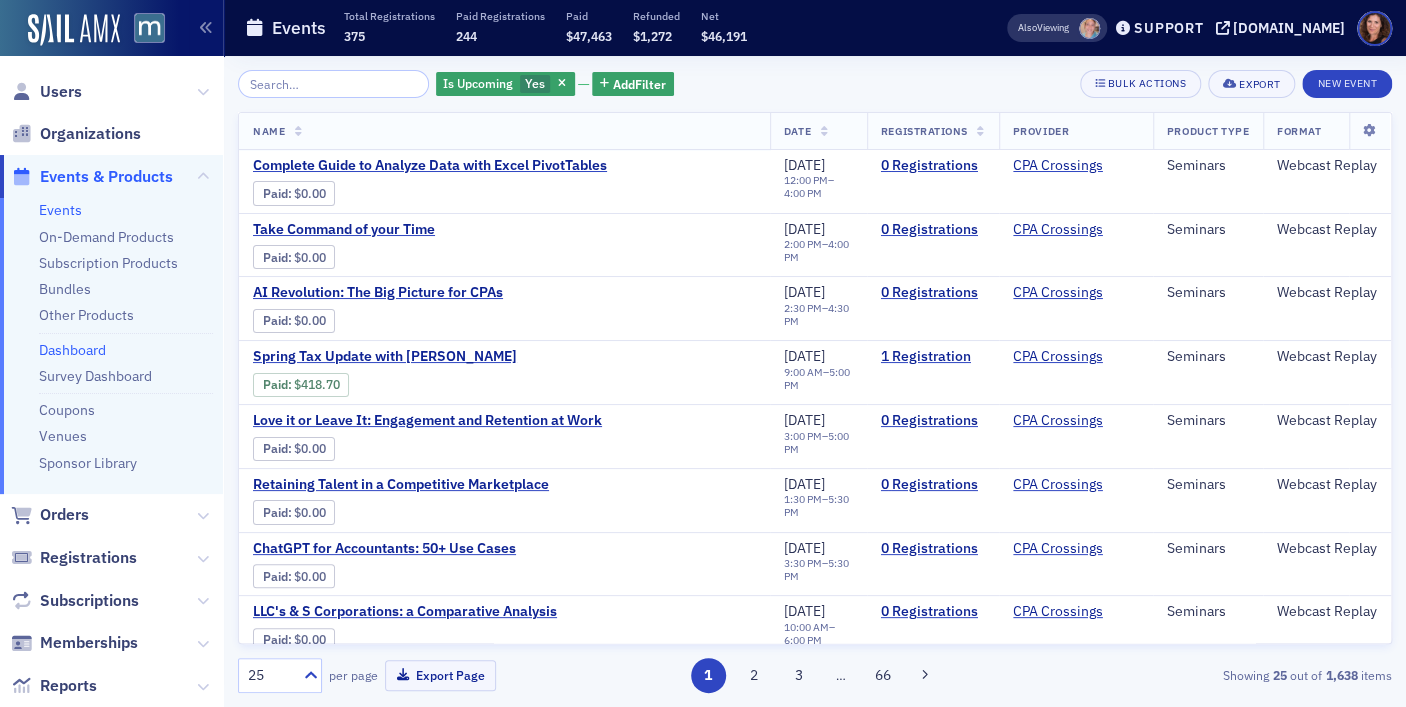 click on "Dashboard" 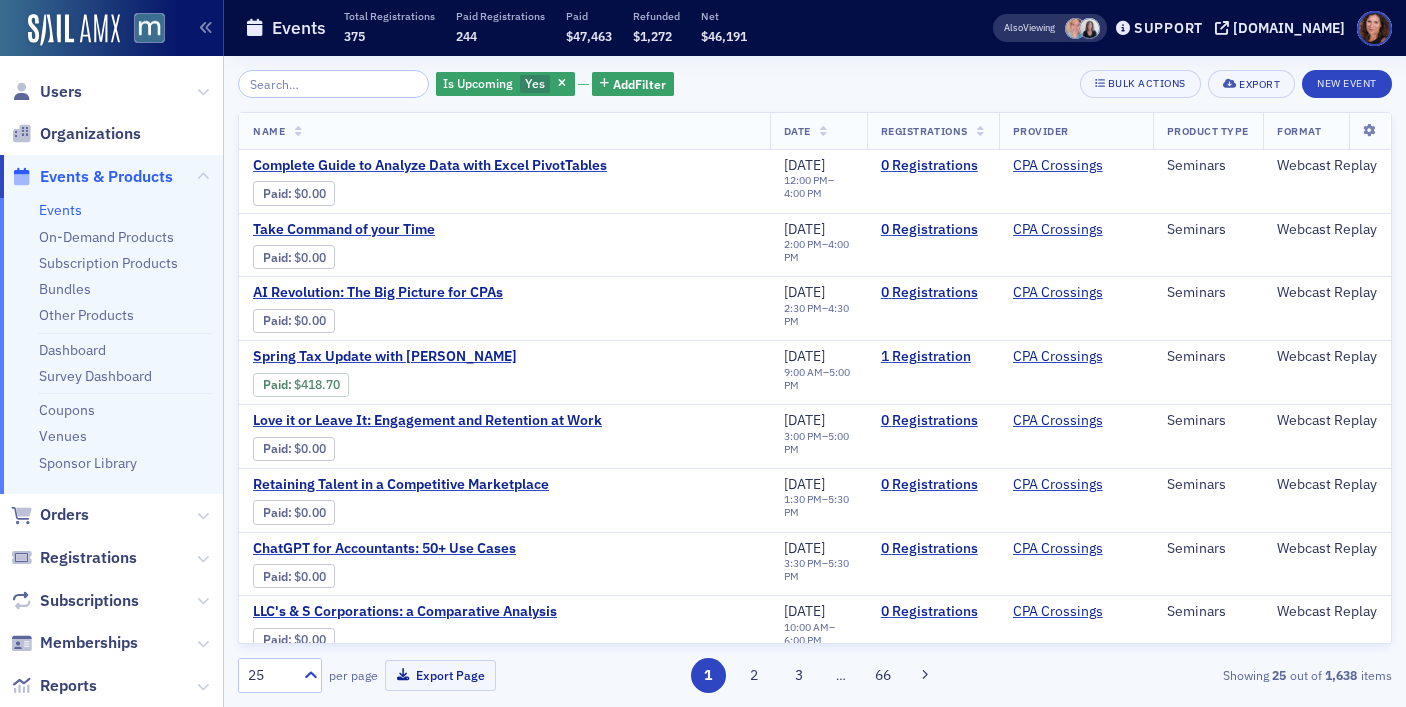 scroll, scrollTop: 0, scrollLeft: 0, axis: both 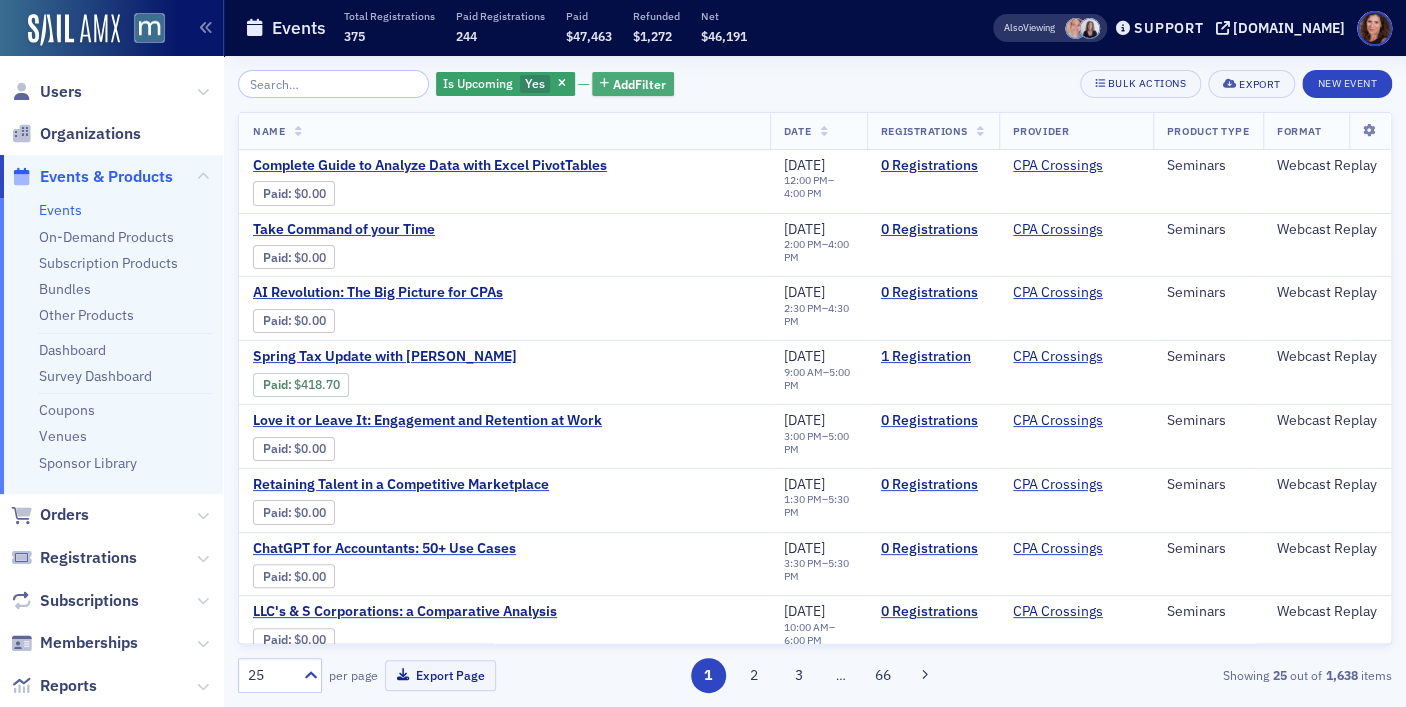 click on "Add  Filter" 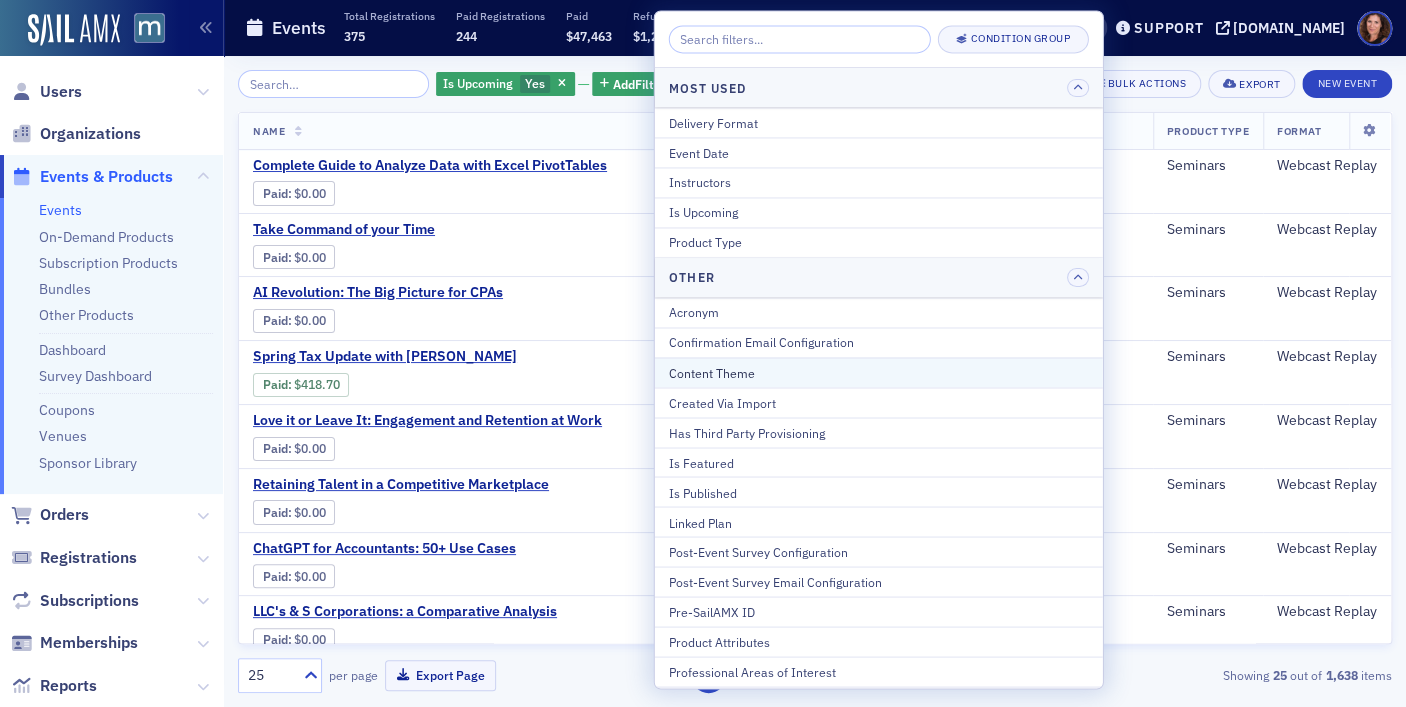 scroll, scrollTop: 172, scrollLeft: 0, axis: vertical 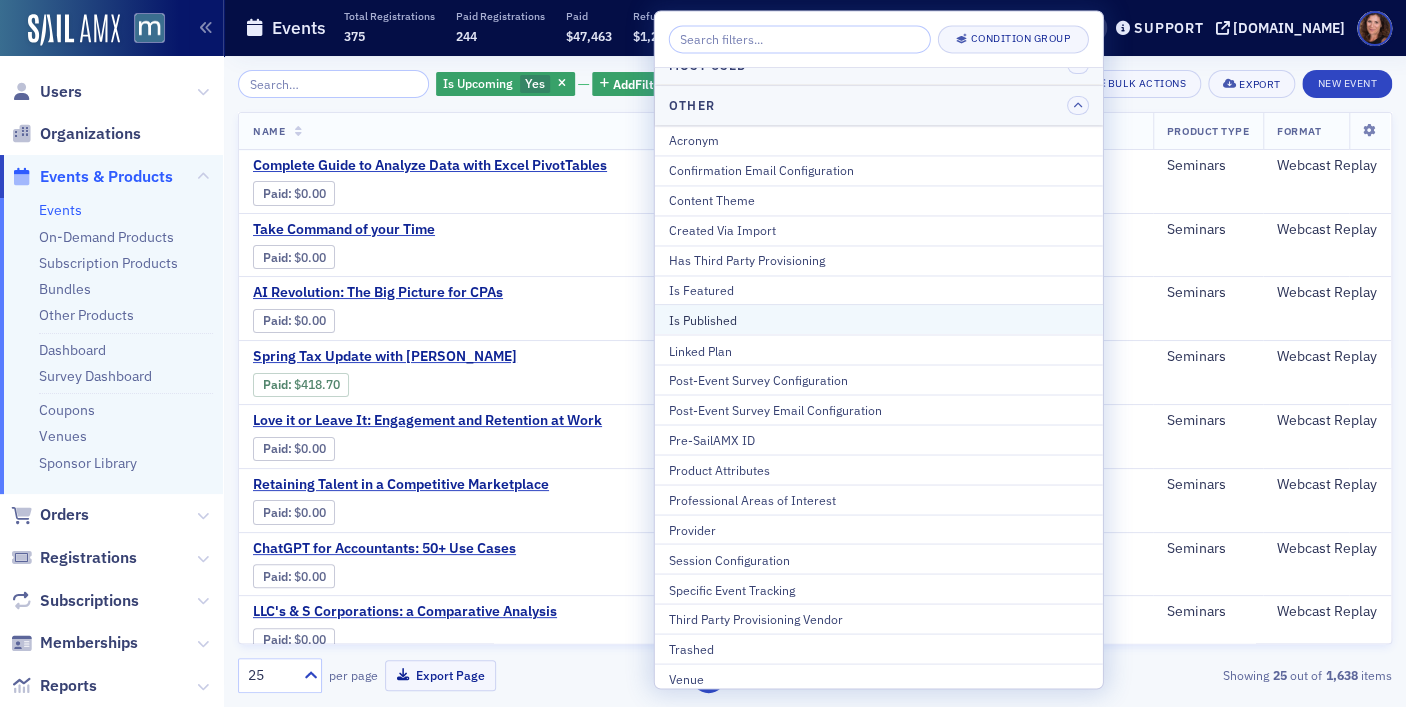 click on "Is Published" at bounding box center (879, 320) 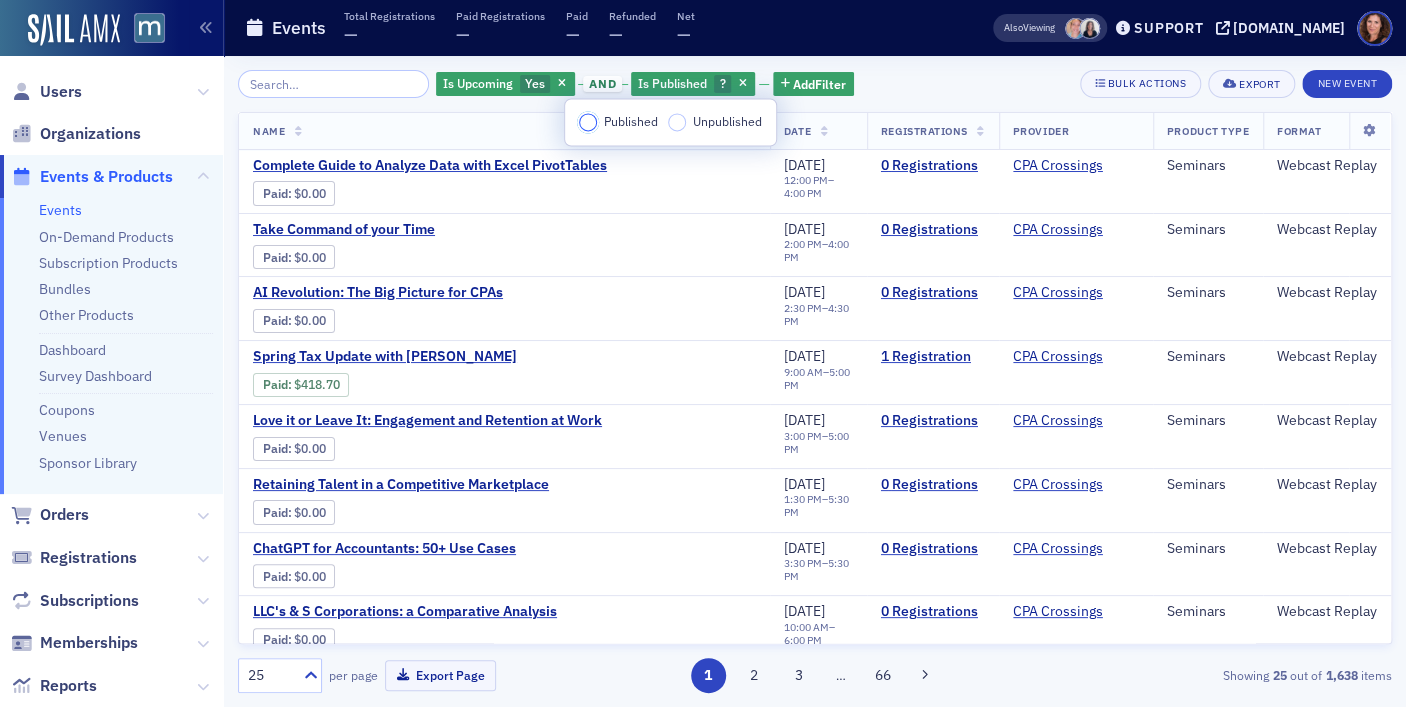 click on "Published" at bounding box center (588, 121) 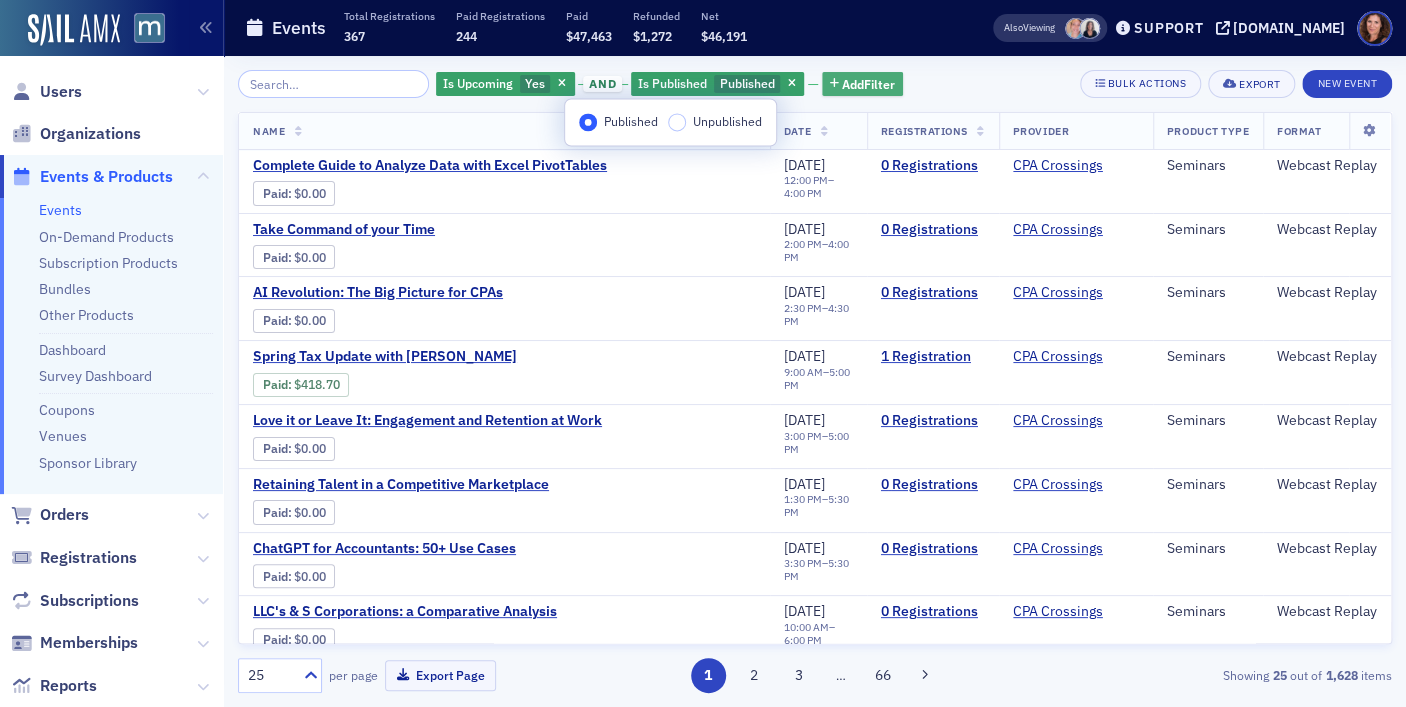 click on "Add  Filter" 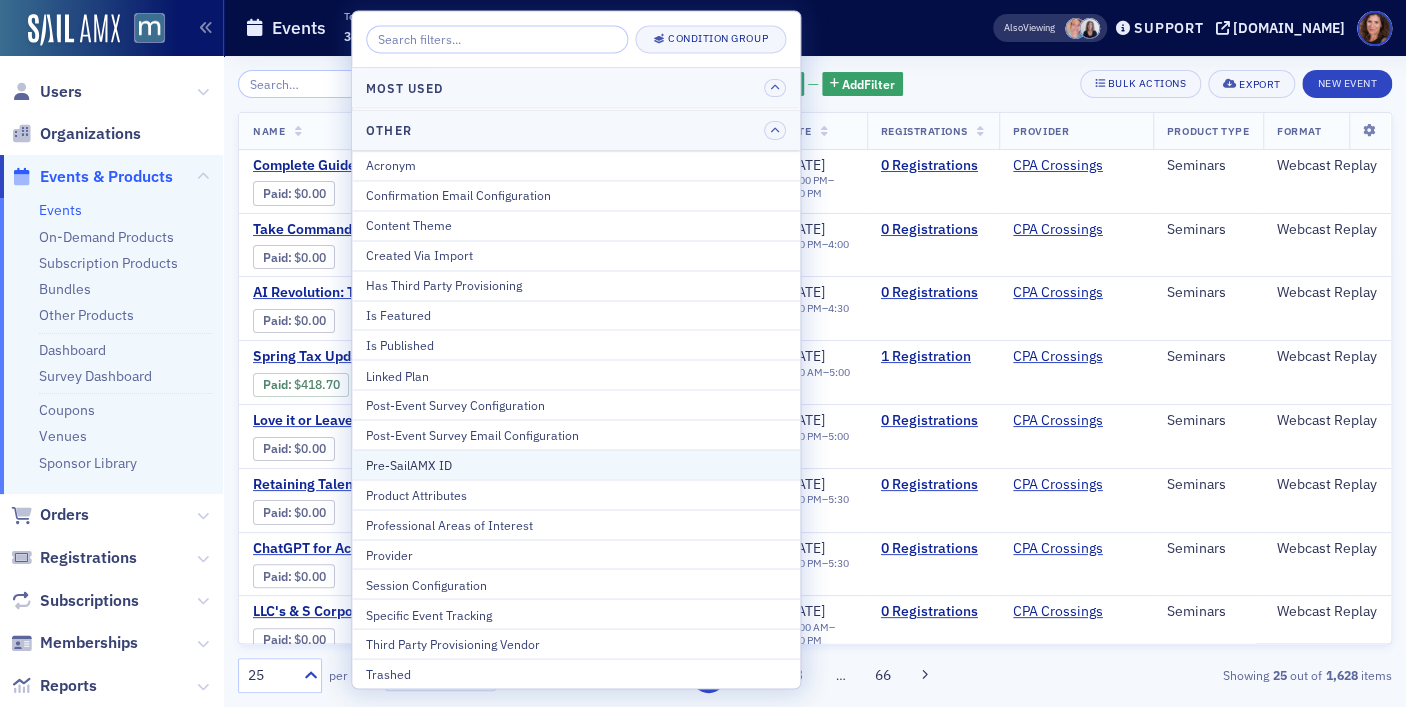 scroll, scrollTop: 0, scrollLeft: 0, axis: both 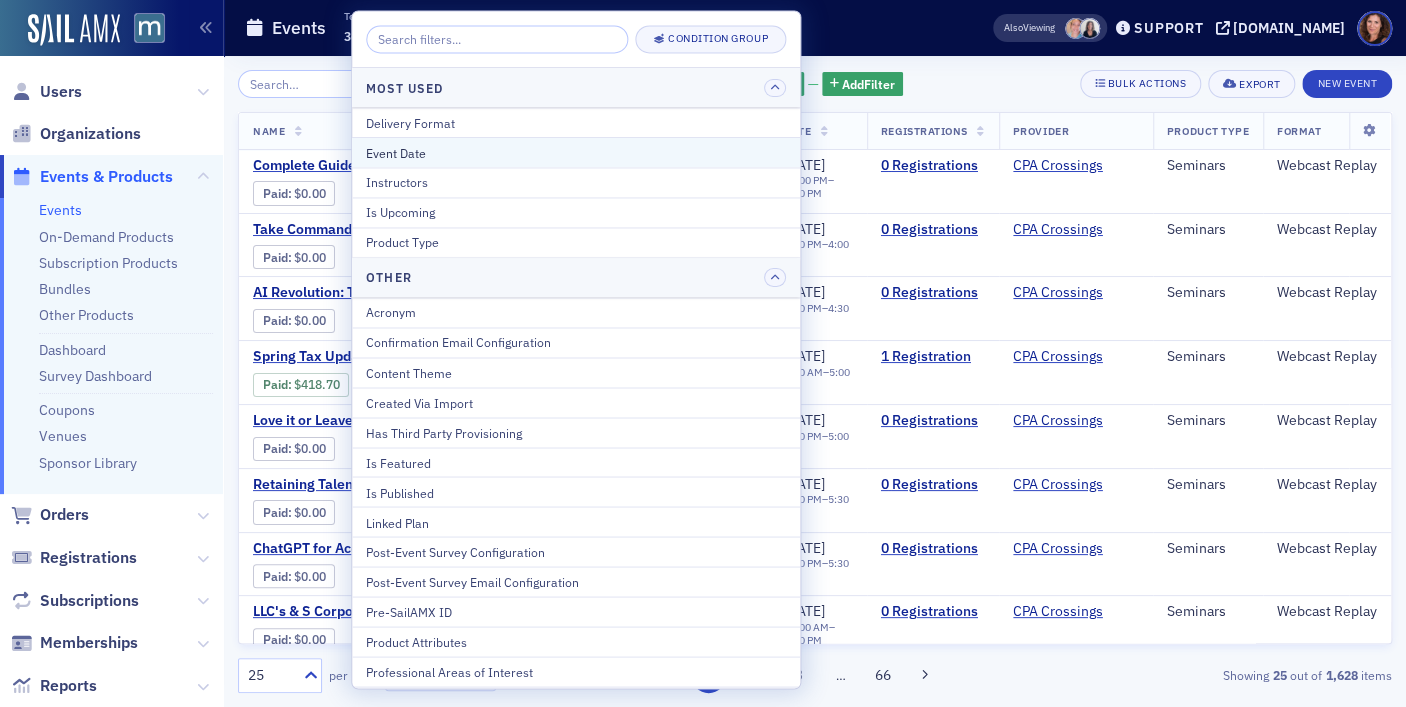 click on "Event Date" at bounding box center [576, 153] 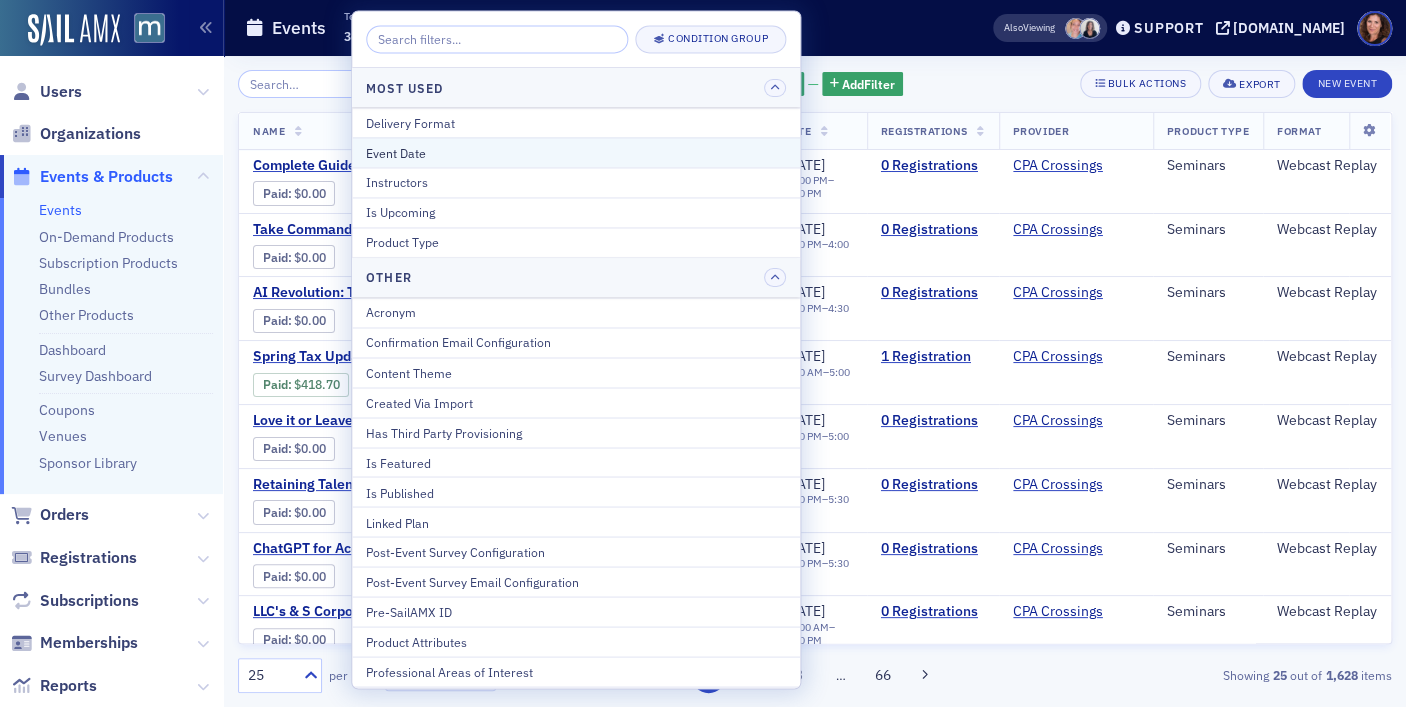 select on "6" 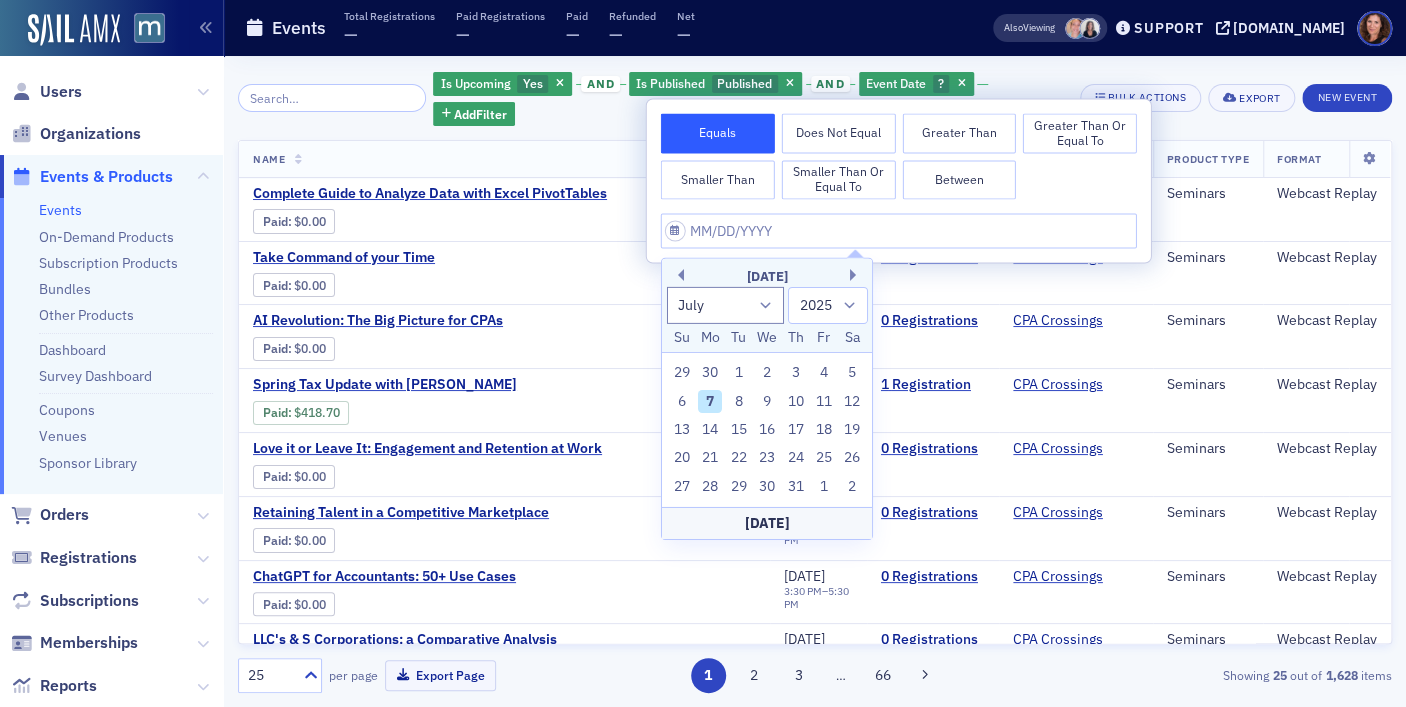 scroll, scrollTop: 7, scrollLeft: 0, axis: vertical 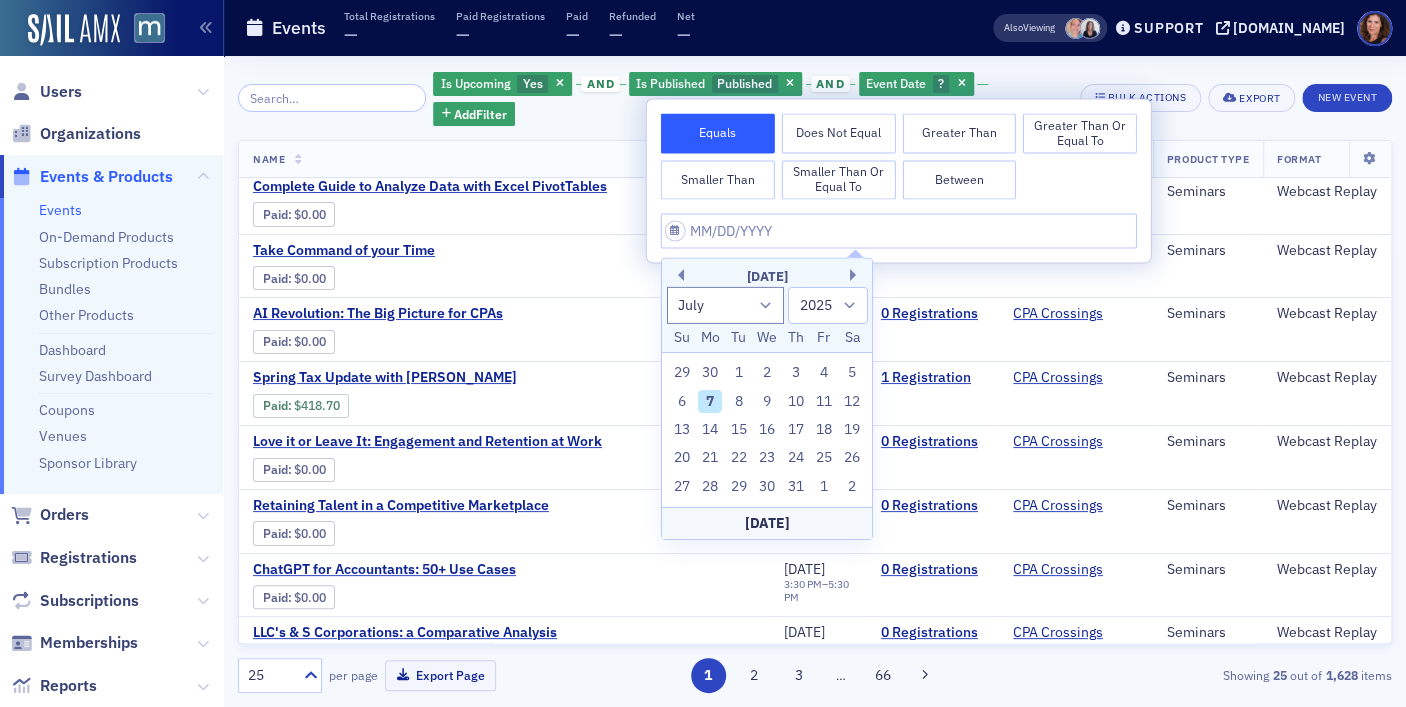 click on "Between" at bounding box center [959, 180] 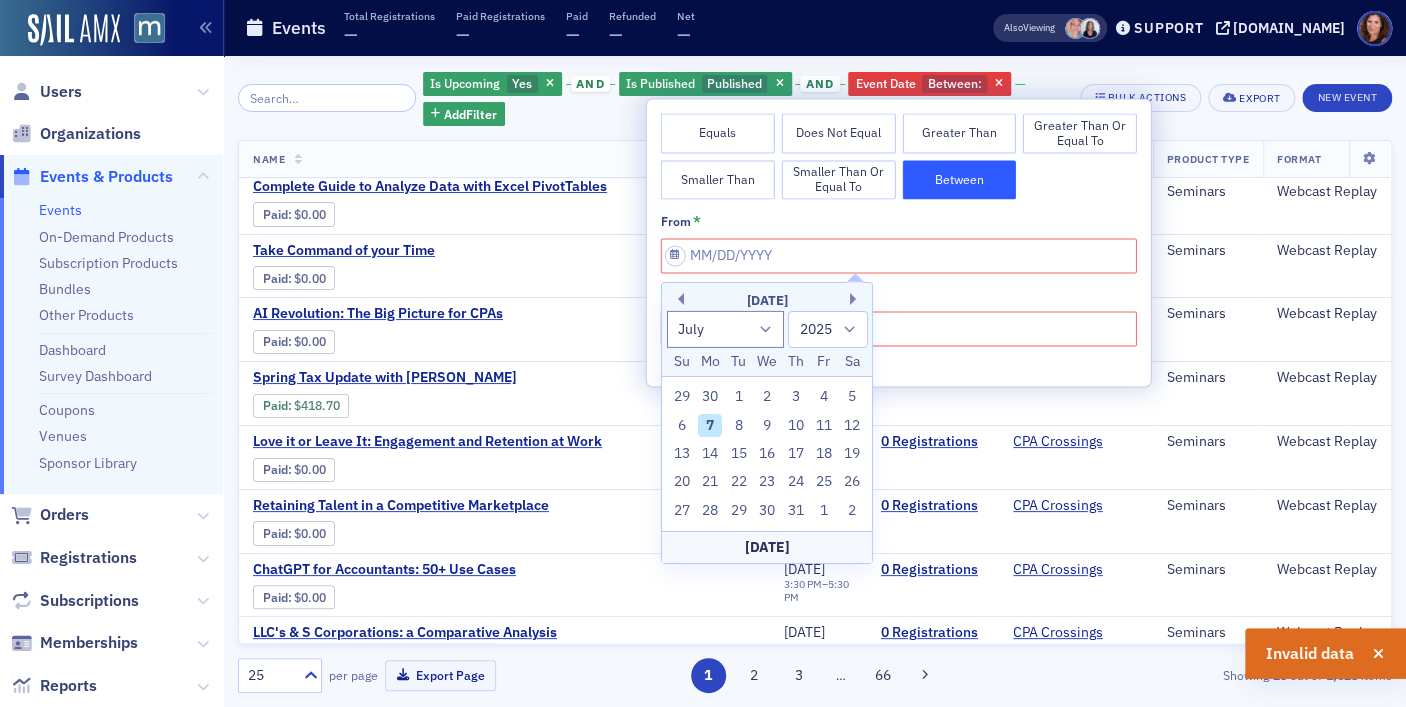 click on "7" at bounding box center [710, 425] 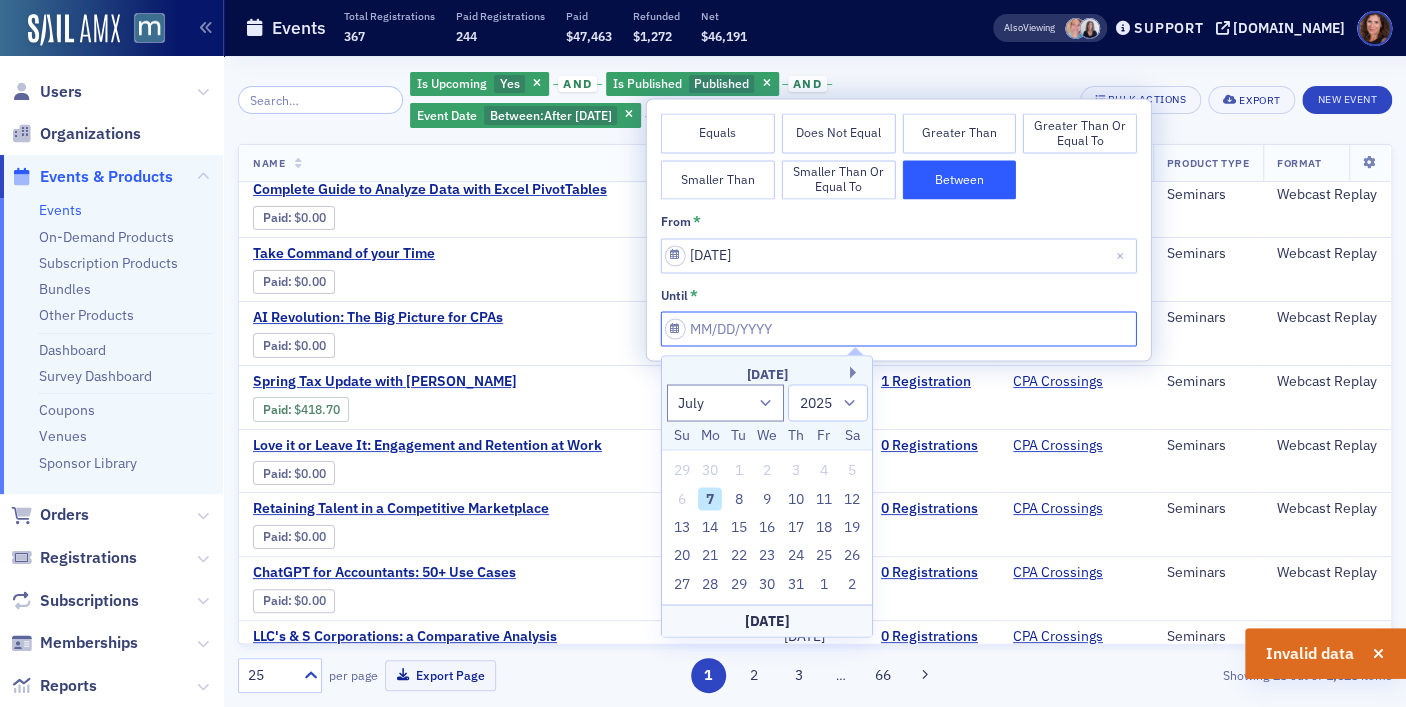 click on "from *" at bounding box center (899, 329) 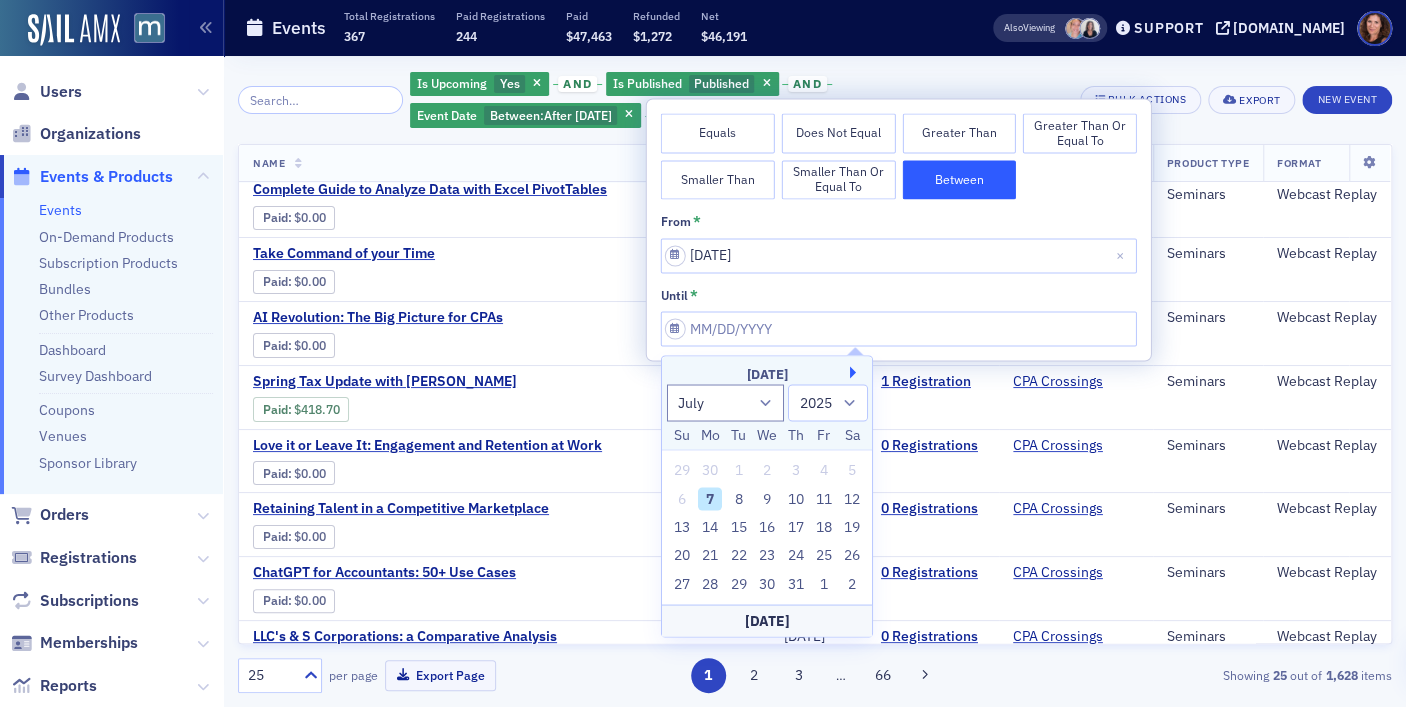 click on "Next Month" at bounding box center (856, 372) 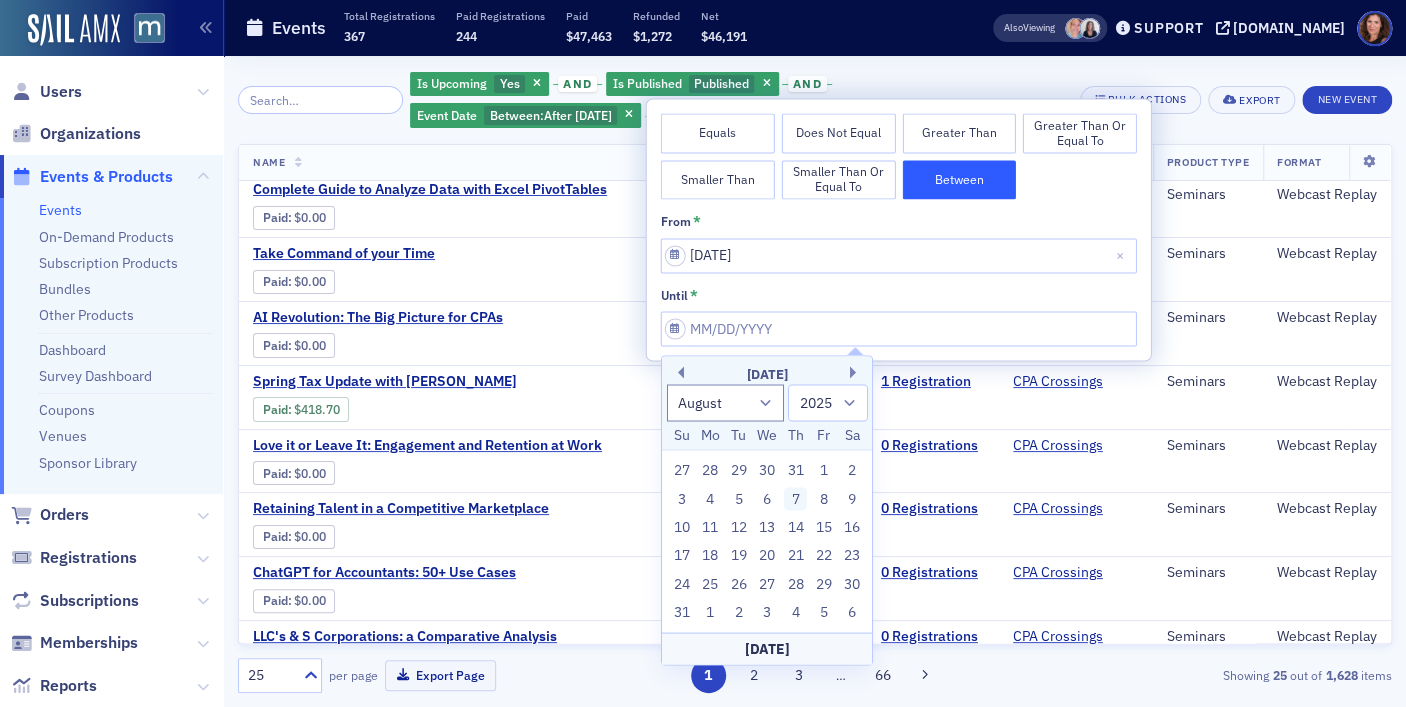 click on "7" at bounding box center (795, 499) 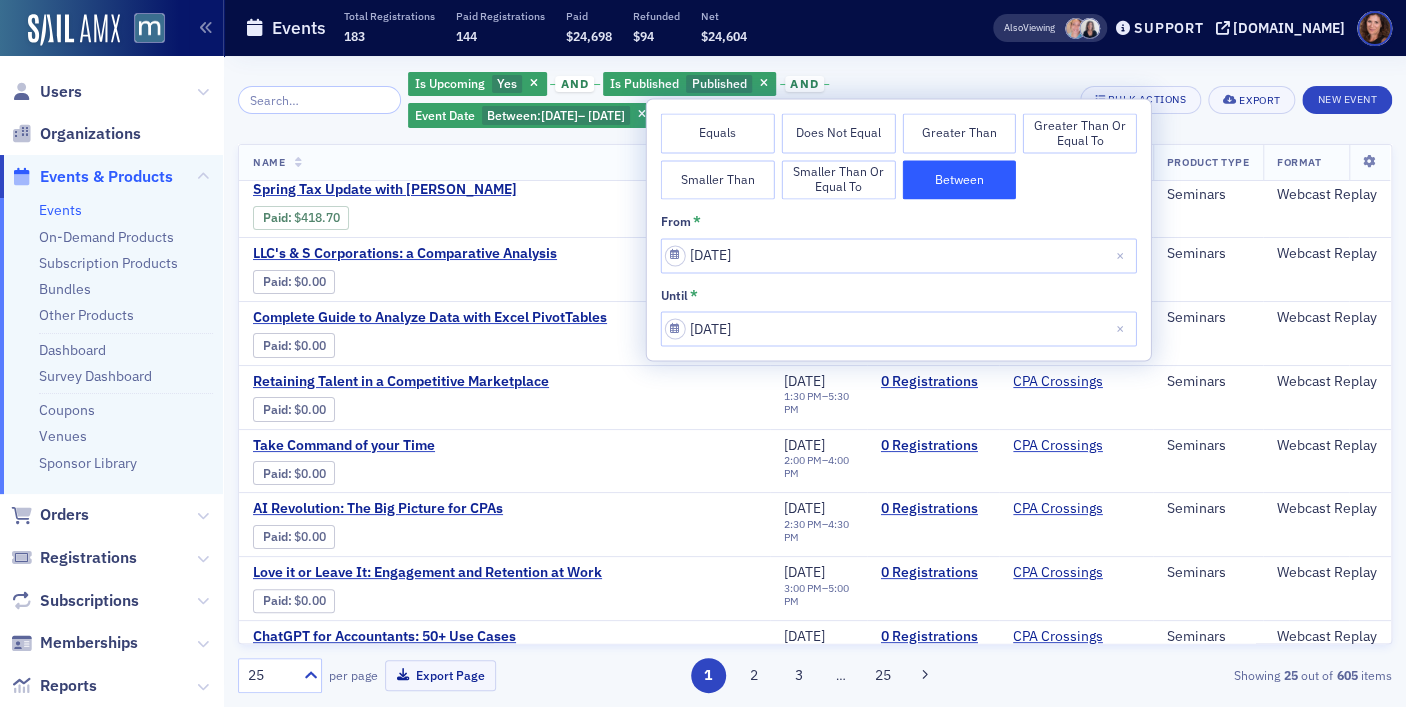 click on "Is Upcoming Yes and Is Published Published and Event Date Between :  7/7/2025  –   8/7/2025 Add  Filter Bulk Actions Export New Event Name   Date   Registrations   Provider   Product Type   Format   Spring Tax Update with Steve Dilley Paid :  $418.70 EVT-20888639 Event  Page 7/7/2025 9:00 AM  –  5:00 PM 1   Registration CPA Crossings Seminars Webcast Replay LLC's & S Corporations: a Comparative Analysis Paid :  $0.00 EVT-20888690 Event  Page 7/7/2025 10:00 AM  –  6:00 PM 0   Registrations CPA Crossings Seminars Webcast Replay Complete Guide to Analyze Data with Excel PivotTables Paid :  $0.00 EVT-20888728 Event  Page 7/7/2025 12:00 PM  –  4:00 PM 0   Registrations CPA Crossings Seminars Webcast Replay Retaining Talent in a Competitive Marketplace Paid :  $0.00 EVT-20888774 Event  Page 7/7/2025 1:30 PM  –  5:30 PM 0   Registrations CPA Crossings Seminars Webcast Replay Take Command of your Time Paid :  $0.00 EVT-20888803 Event  Page 7/7/2025 2:00 PM  –  4:00 PM 0   Registrations CPA Crossings Paid" 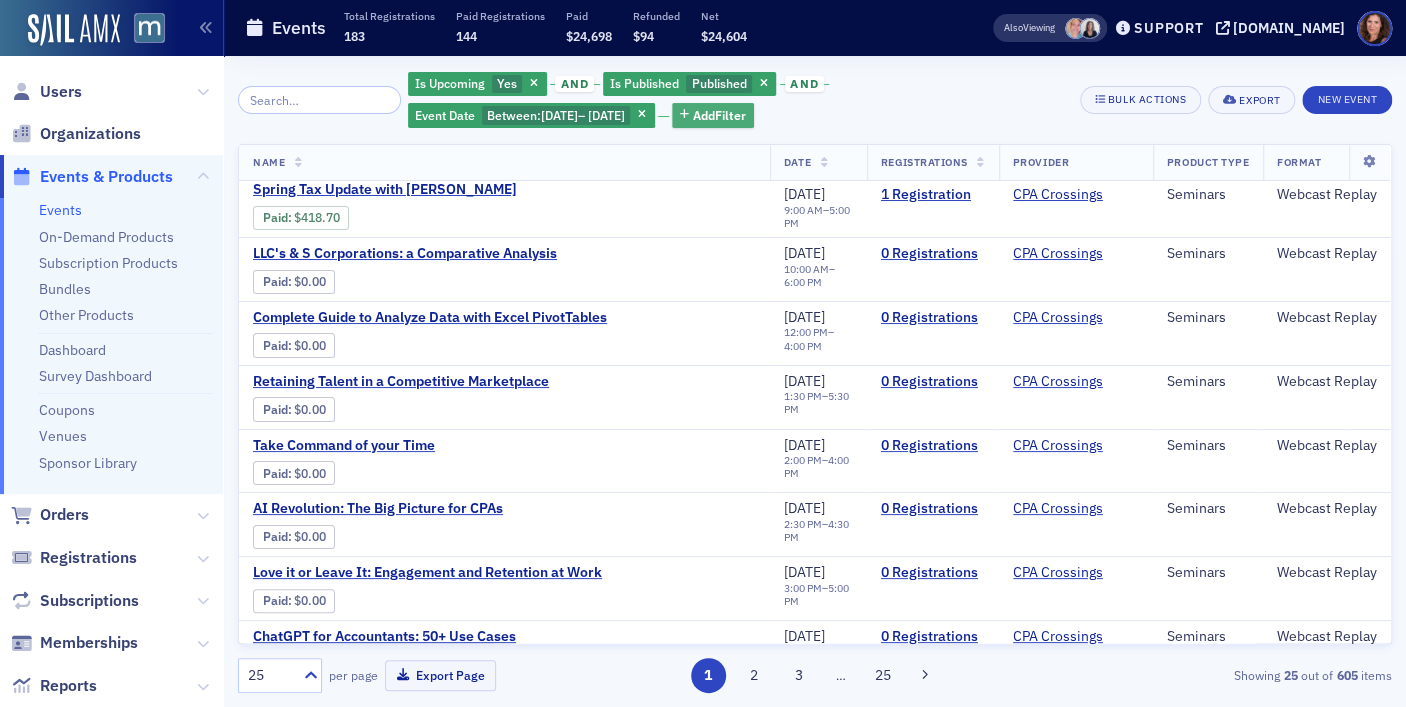 click on "Add  Filter" 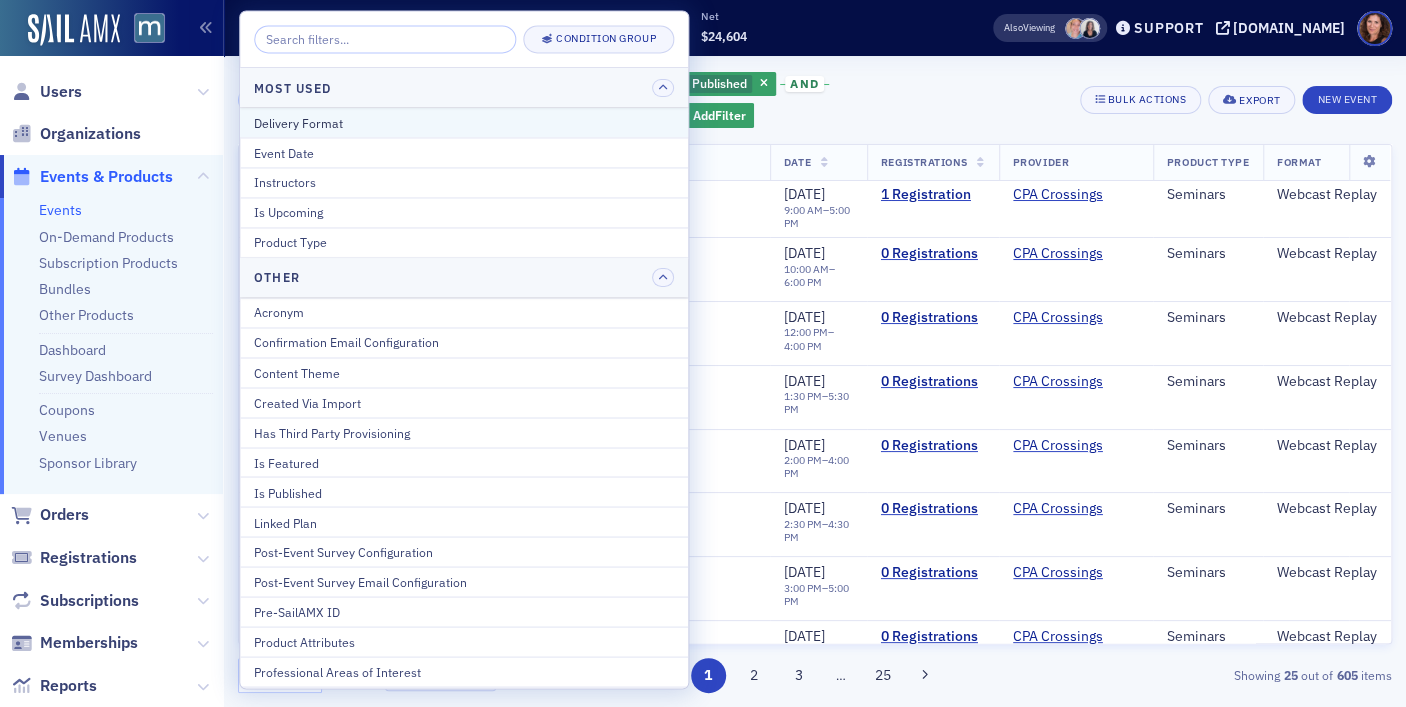 click on "Delivery Format" at bounding box center (464, 123) 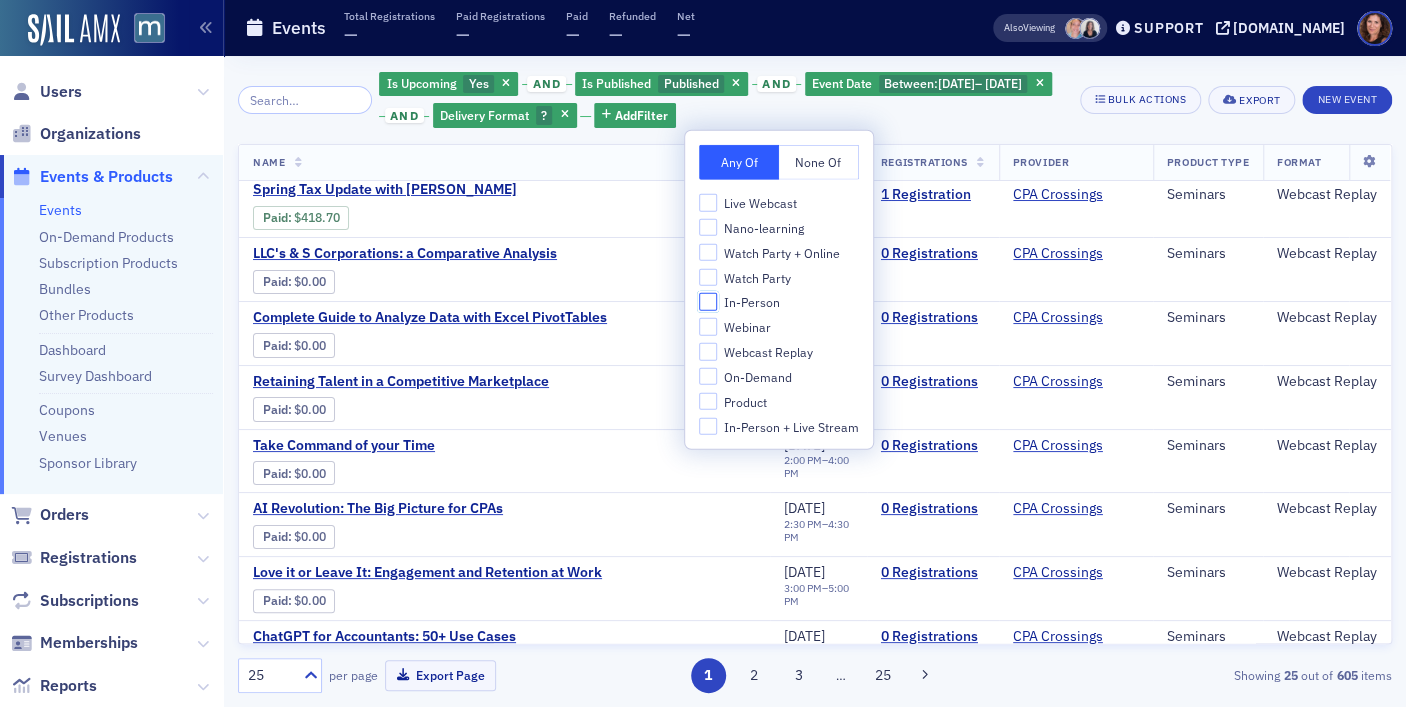click on "In-Person" at bounding box center [708, 302] 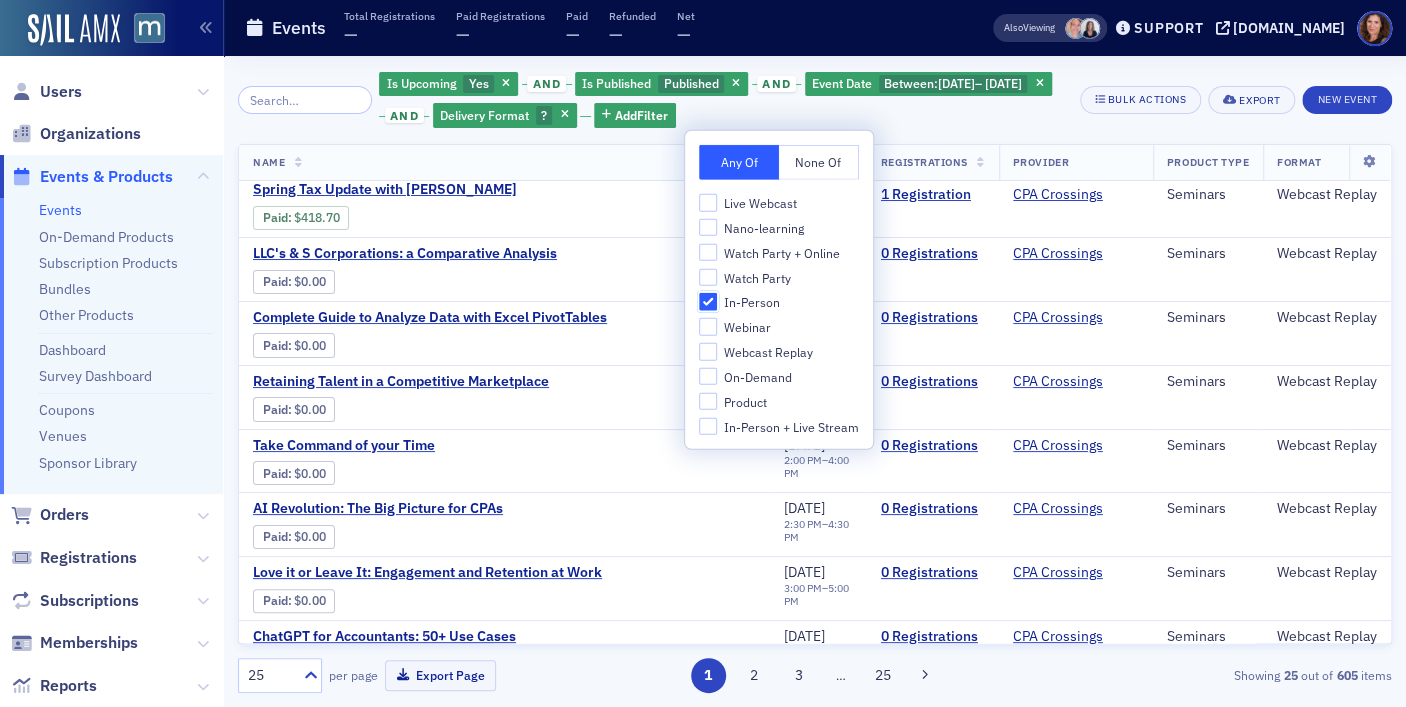 checkbox on "true" 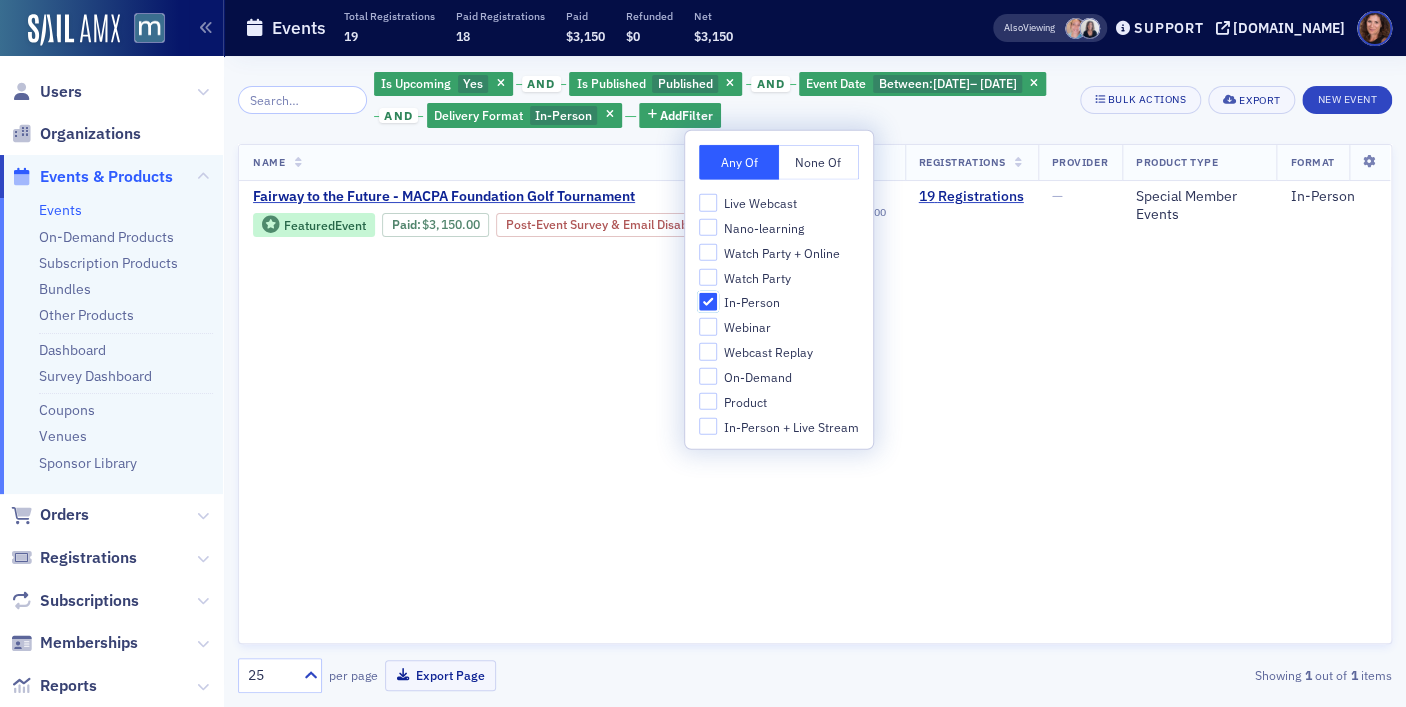 scroll, scrollTop: 0, scrollLeft: 0, axis: both 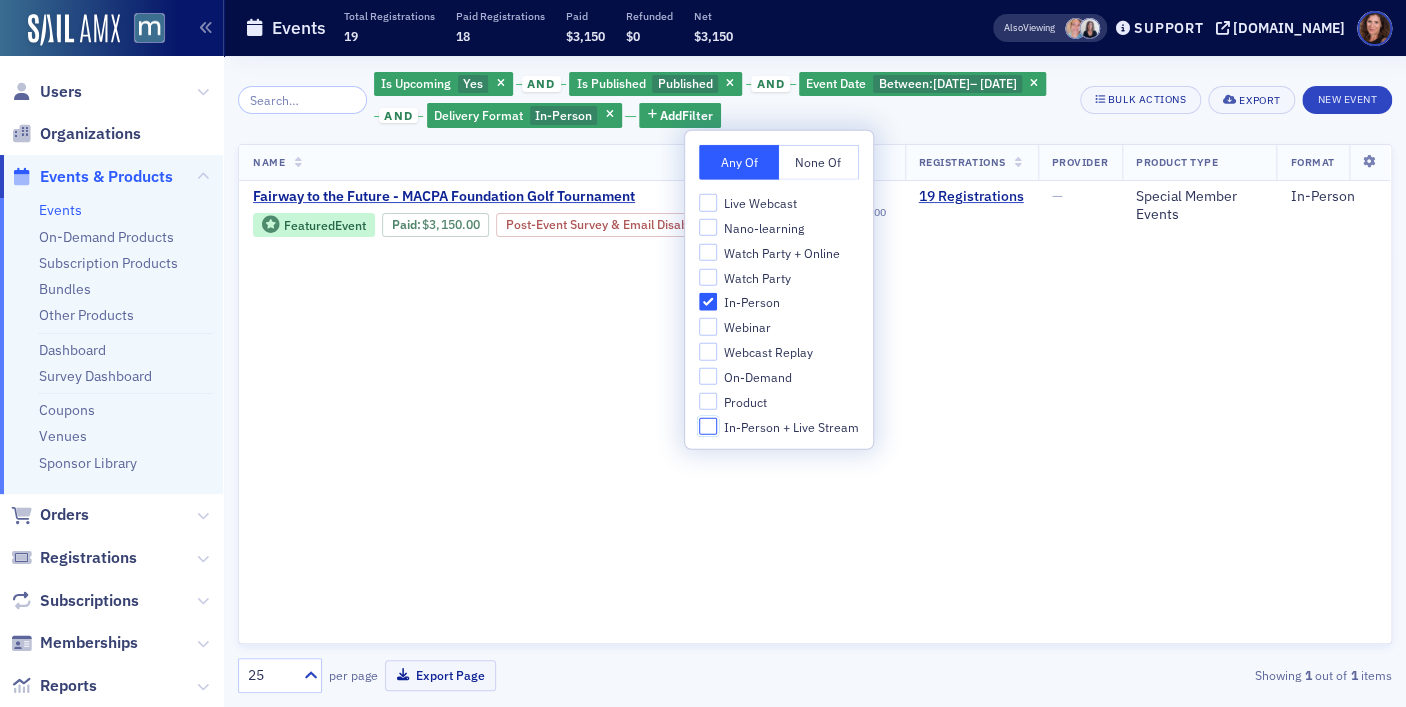 click on "In-Person + Live Stream" at bounding box center [708, 426] 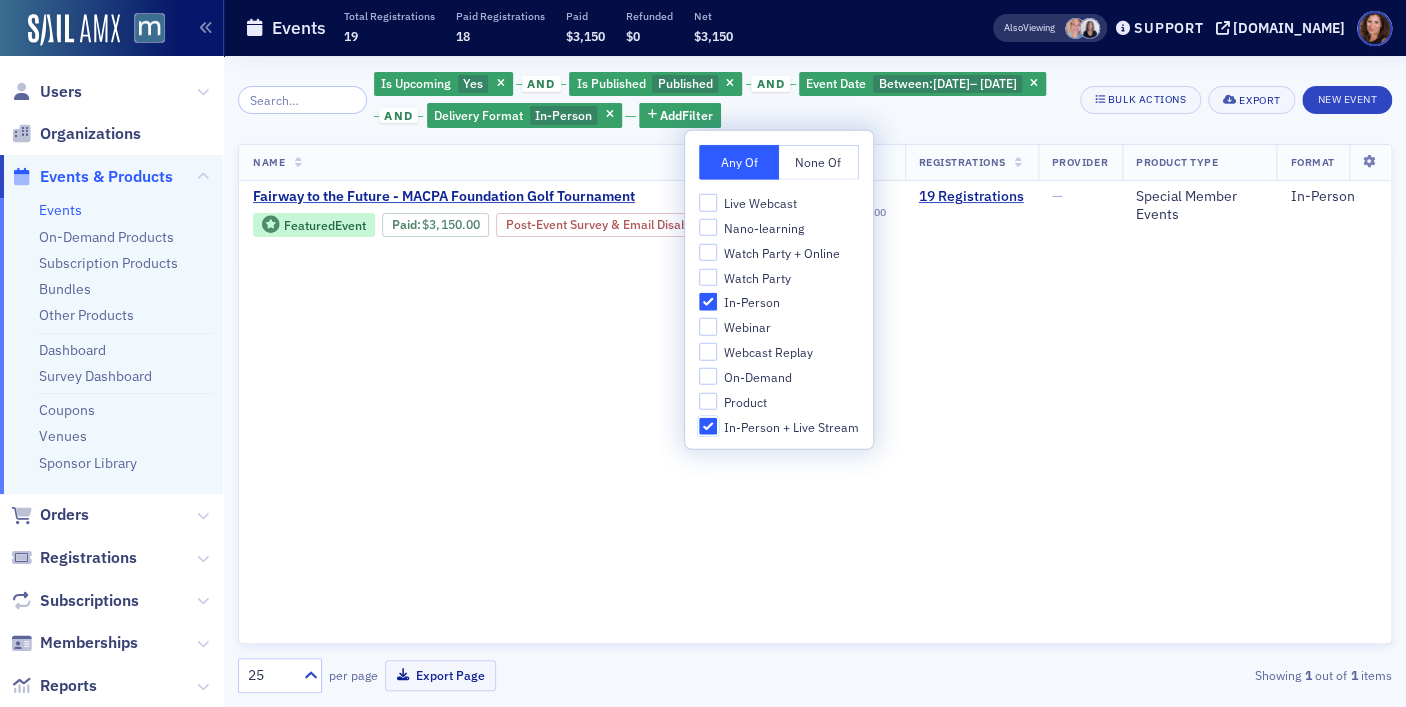 checkbox on "true" 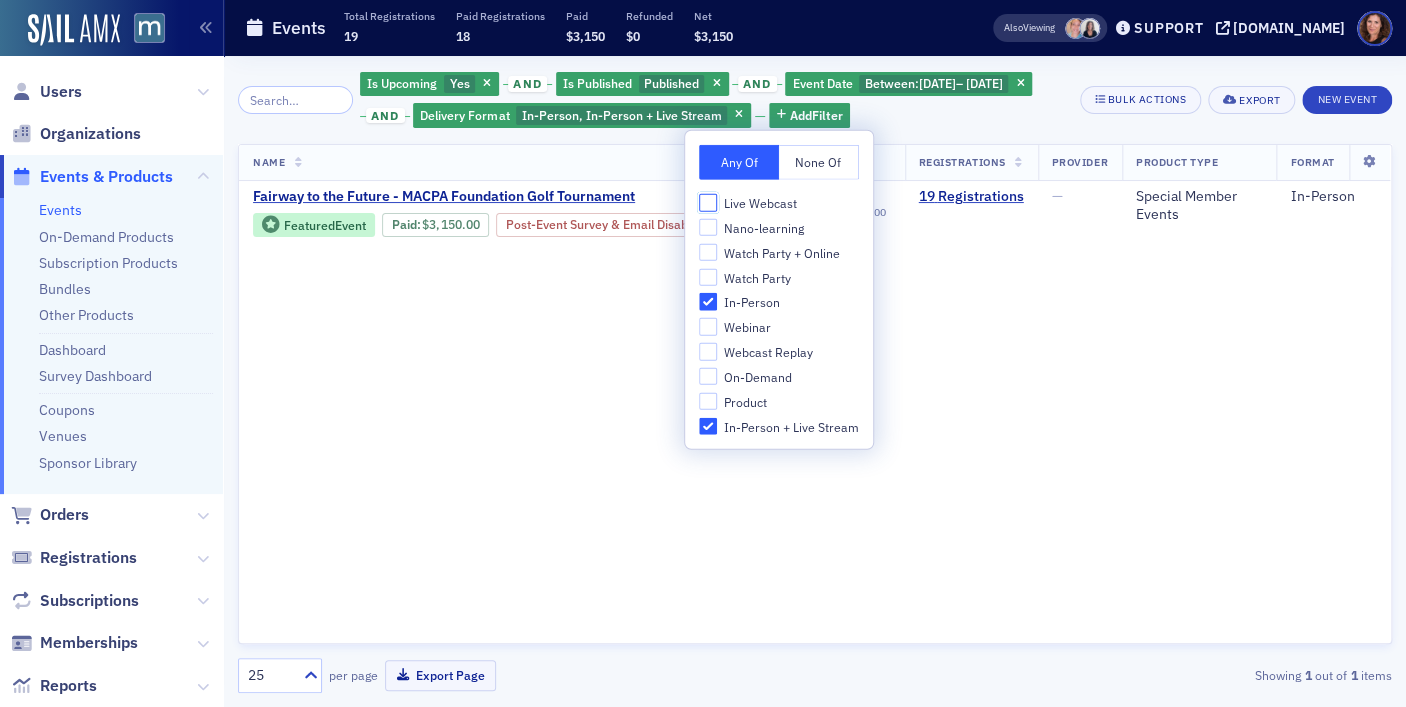 click on "Live Webcast" at bounding box center [708, 203] 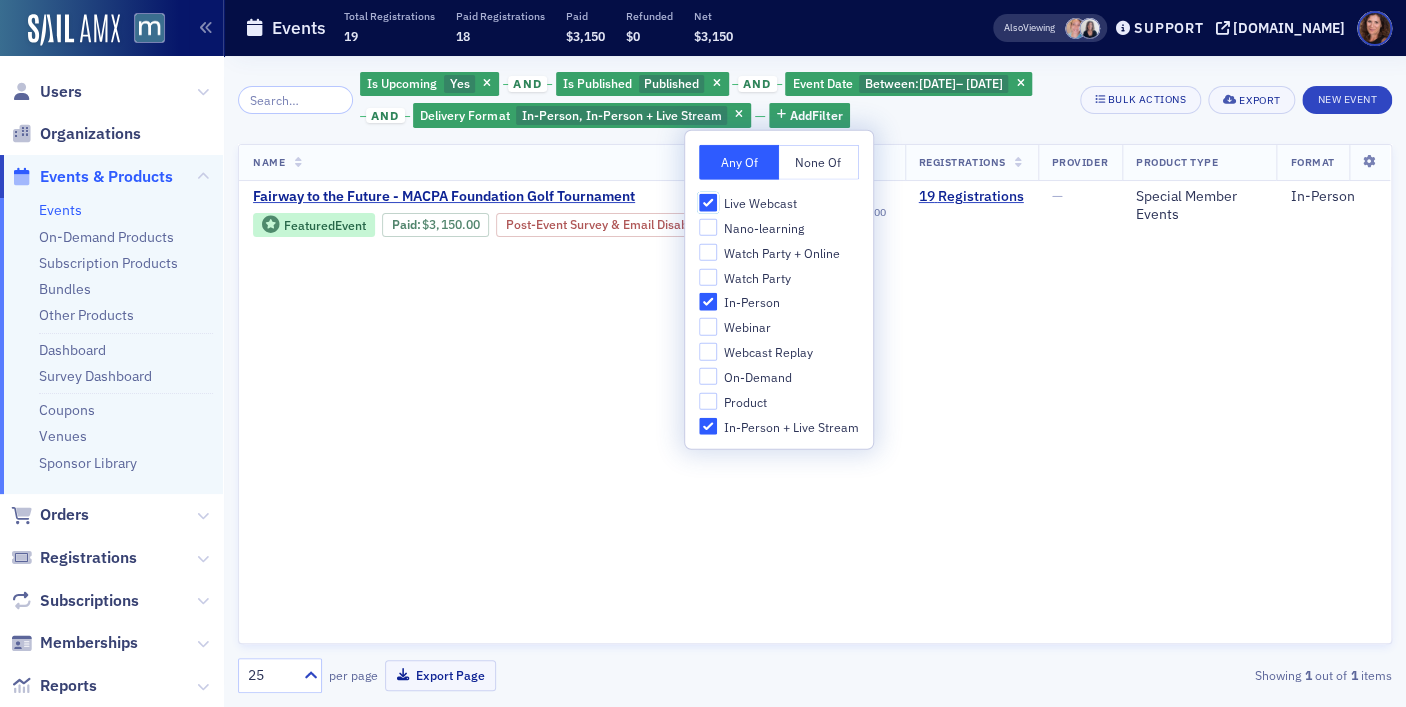 checkbox on "true" 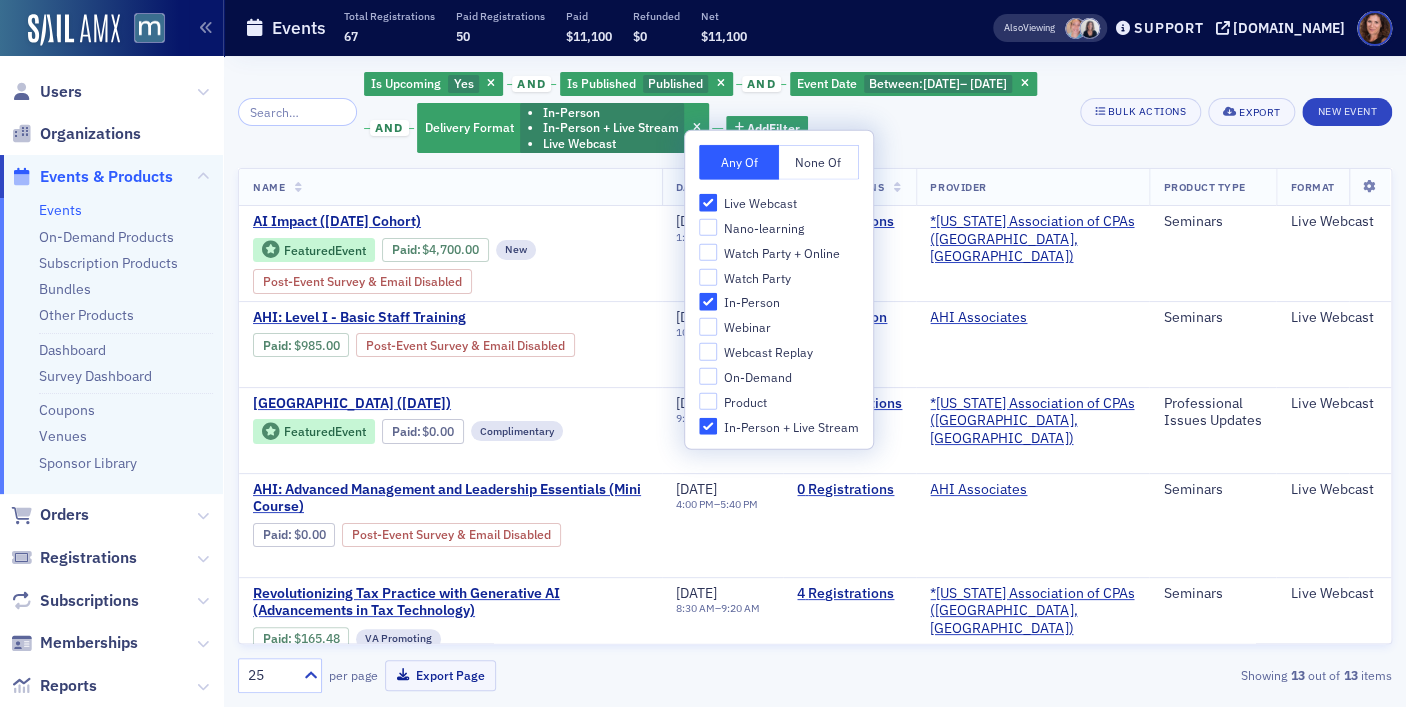 click on "Is Upcoming Yes and Is Published Published and Event Date Between :  7/7/2025  –   8/7/2025 and Delivery Format In-Person In-Person + Live Stream Live Webcast Add  Filter Bulk Actions Export New Event" 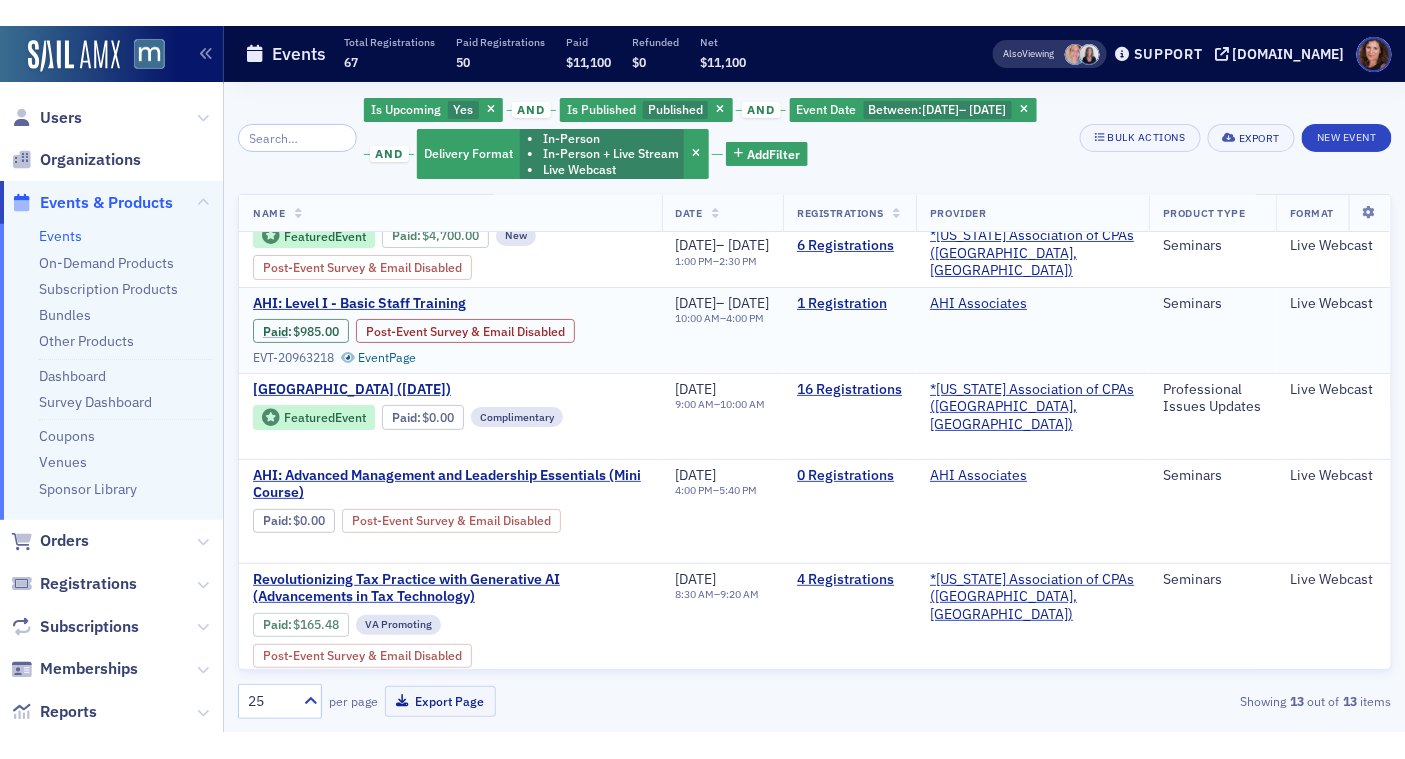 scroll, scrollTop: 0, scrollLeft: 0, axis: both 